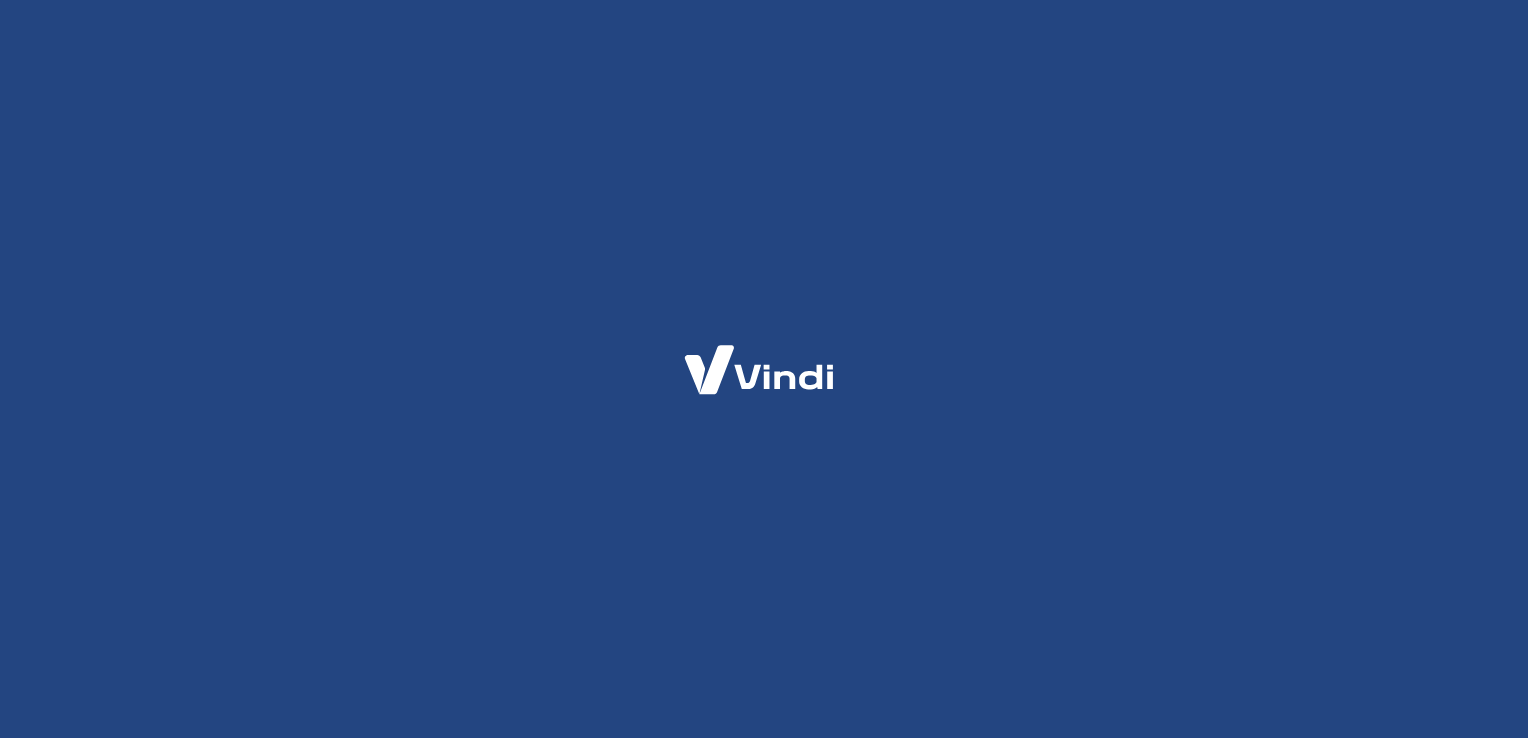 scroll, scrollTop: 0, scrollLeft: 0, axis: both 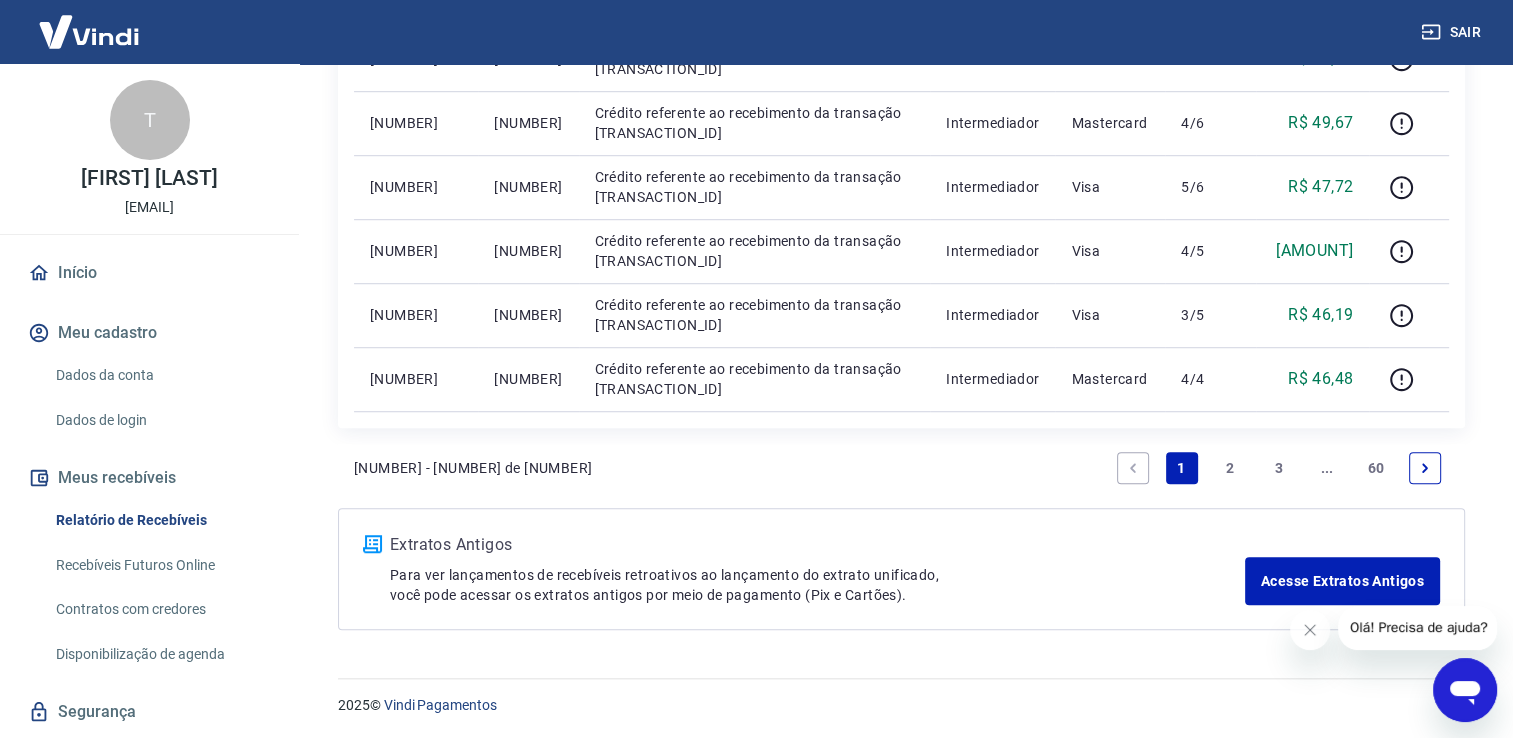 click on "2" at bounding box center (1230, 468) 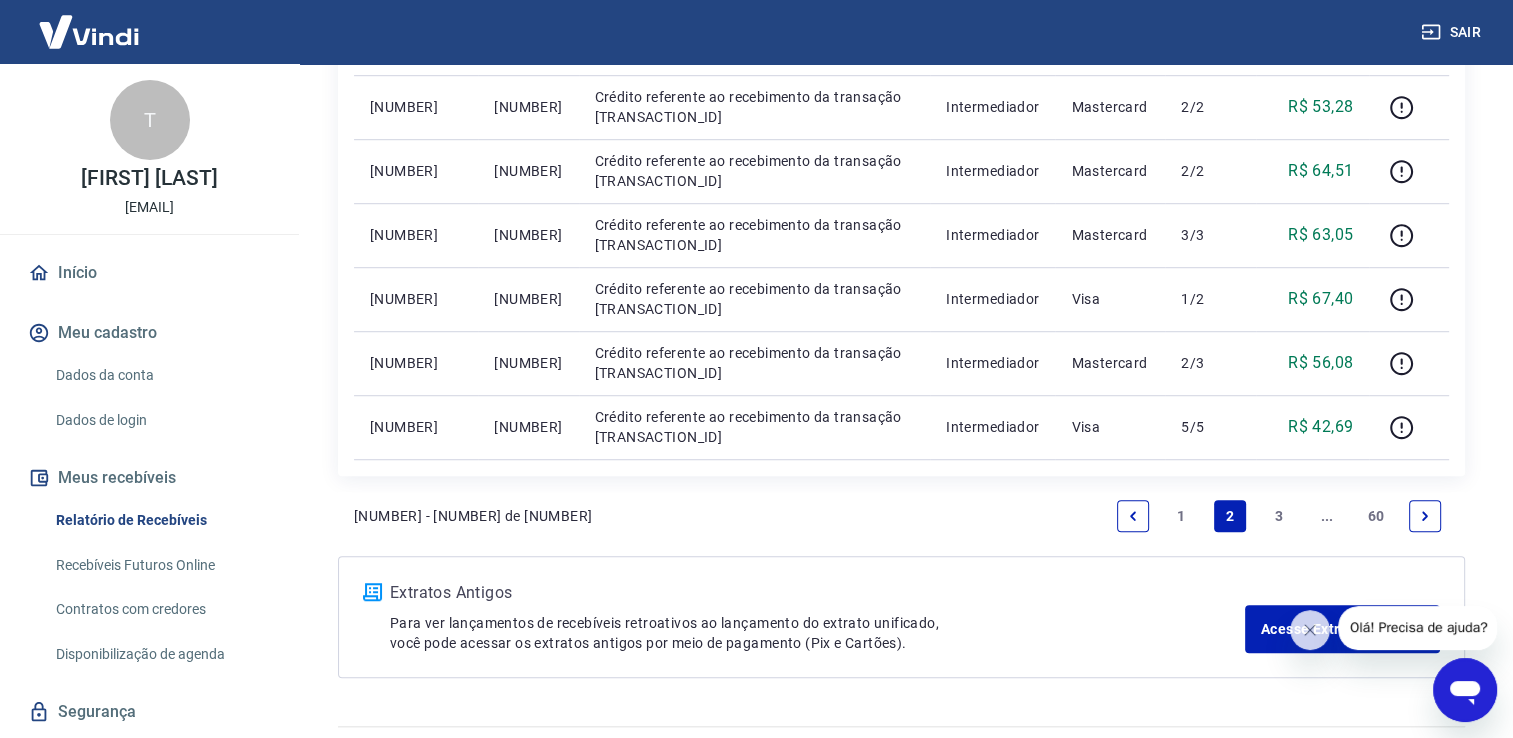 scroll, scrollTop: 1300, scrollLeft: 0, axis: vertical 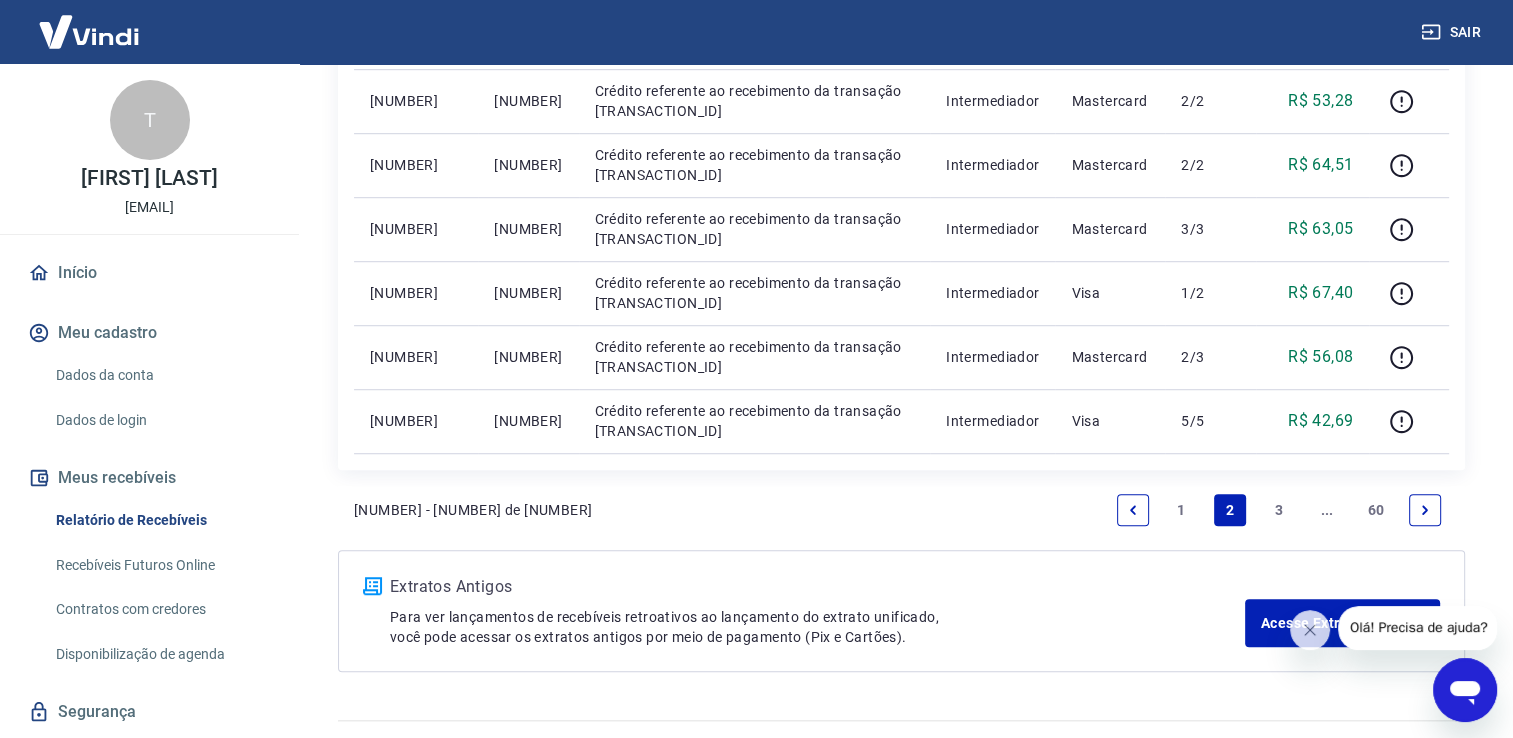 click on "3" at bounding box center [1279, 510] 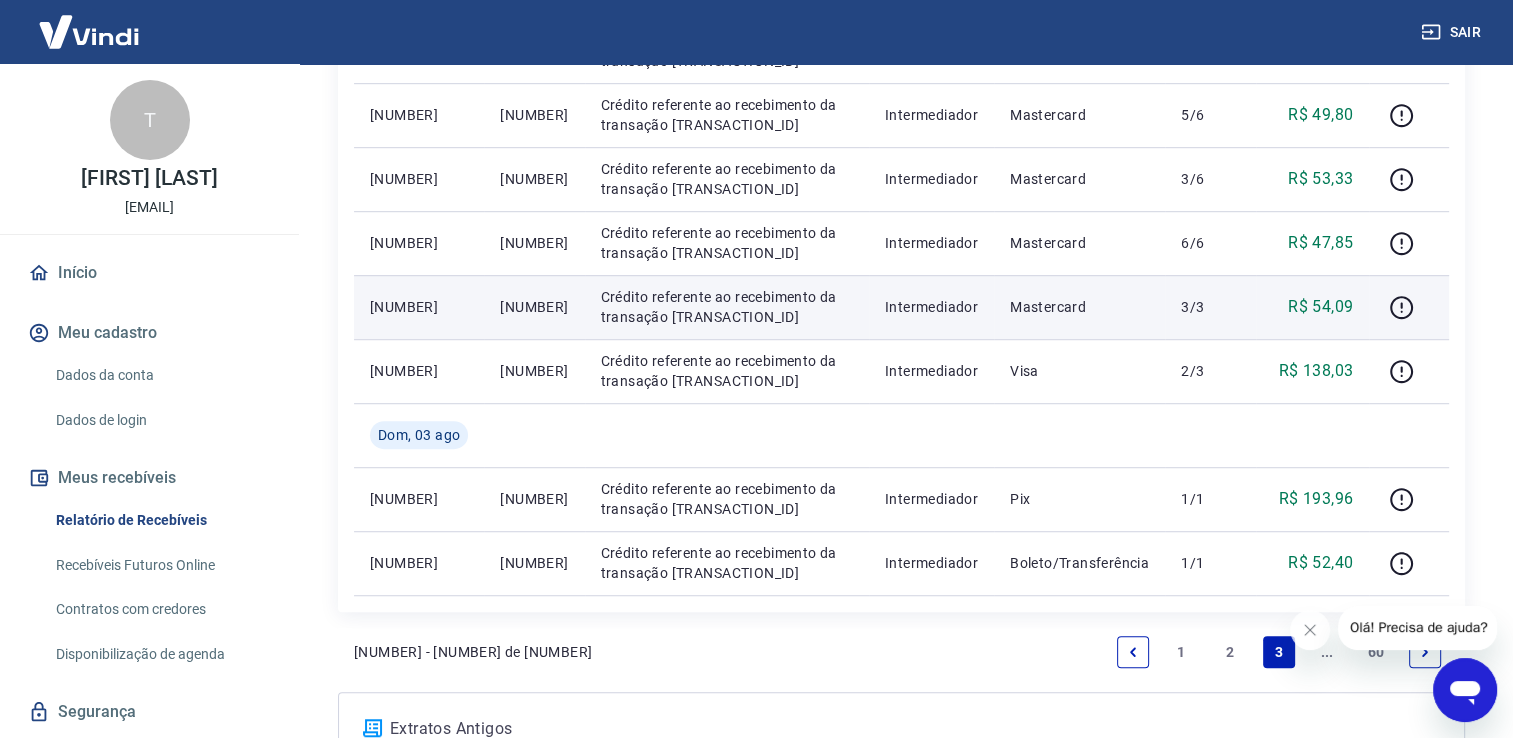 scroll, scrollTop: 1100, scrollLeft: 0, axis: vertical 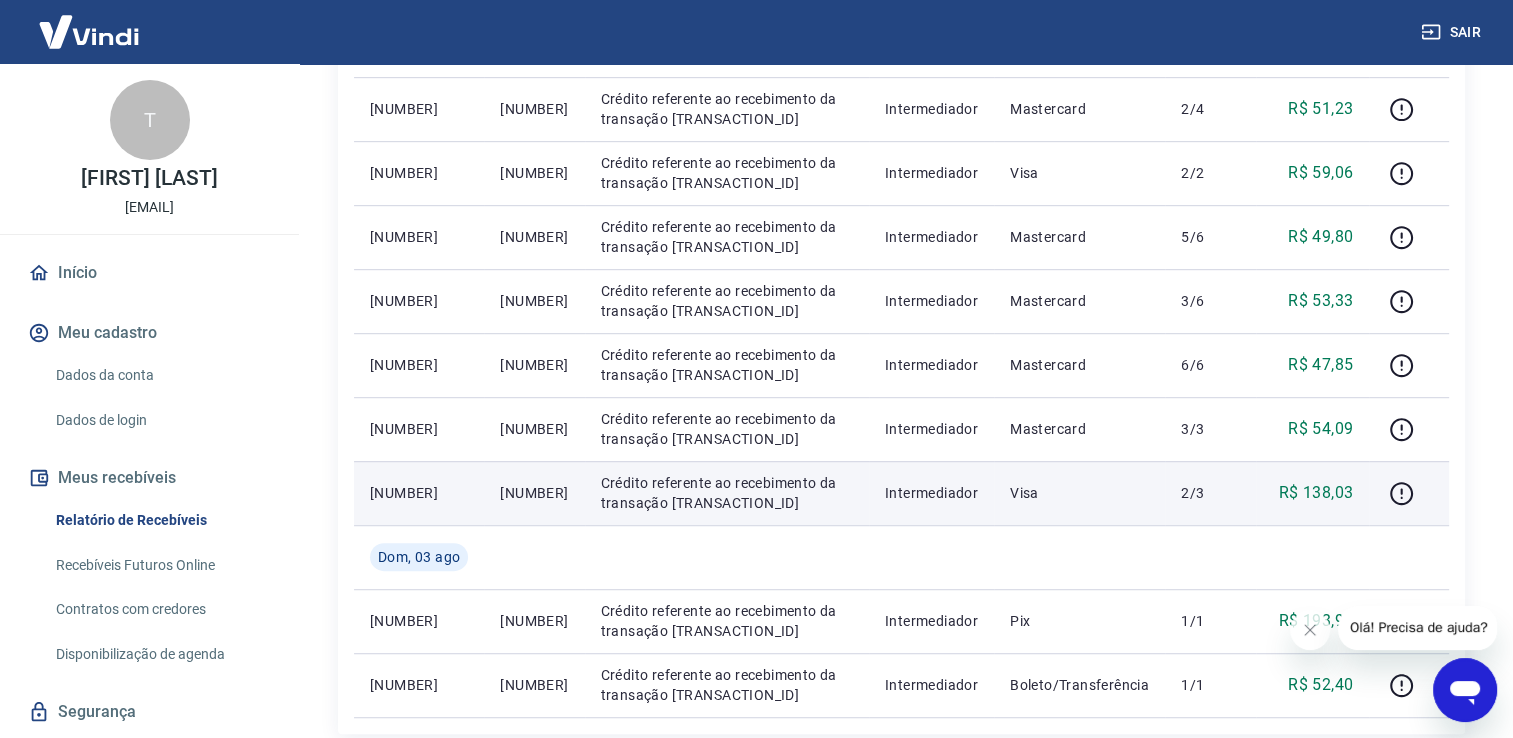 drag, startPoint x: 500, startPoint y: 492, endPoint x: 621, endPoint y: 499, distance: 121.20231 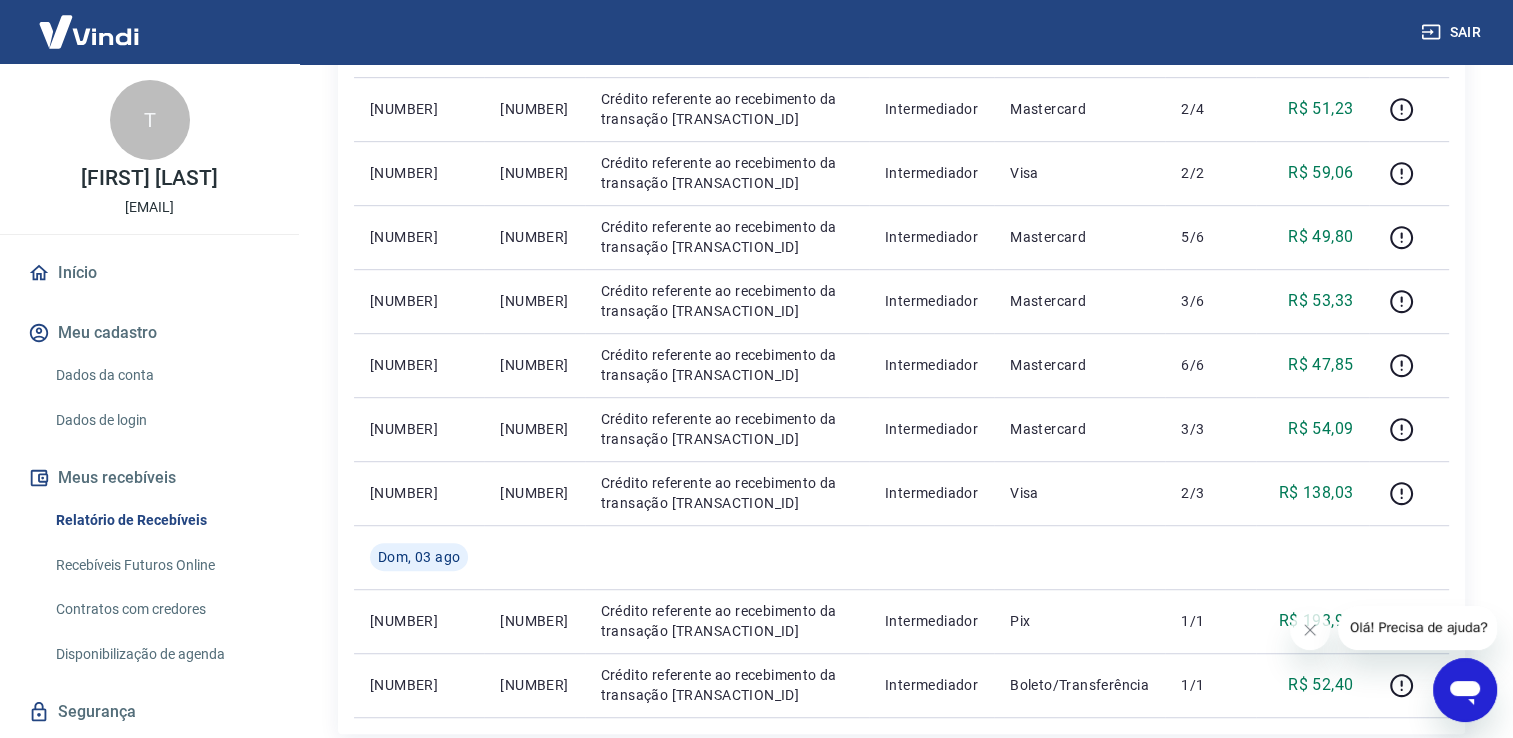 copy on "17520869048557" 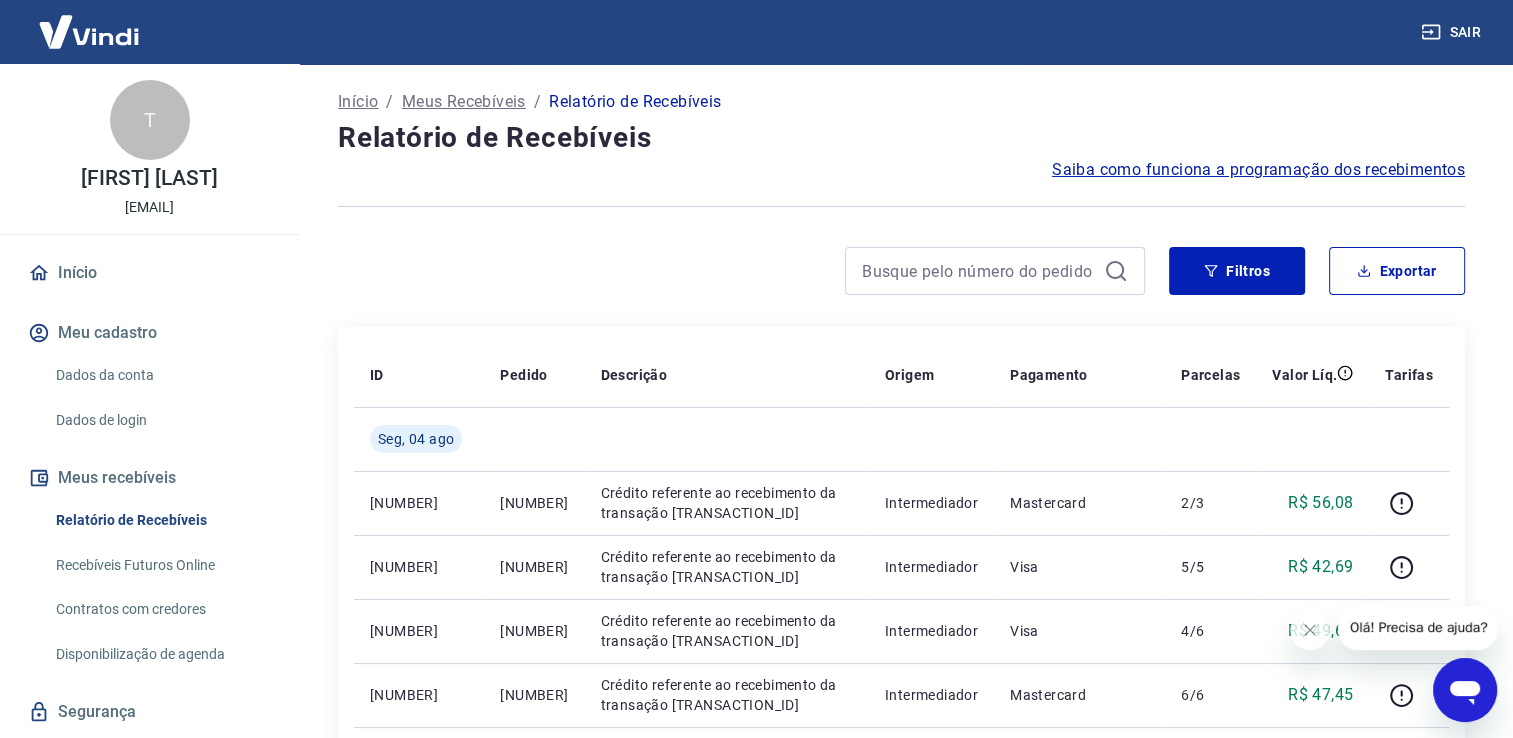 scroll, scrollTop: 0, scrollLeft: 0, axis: both 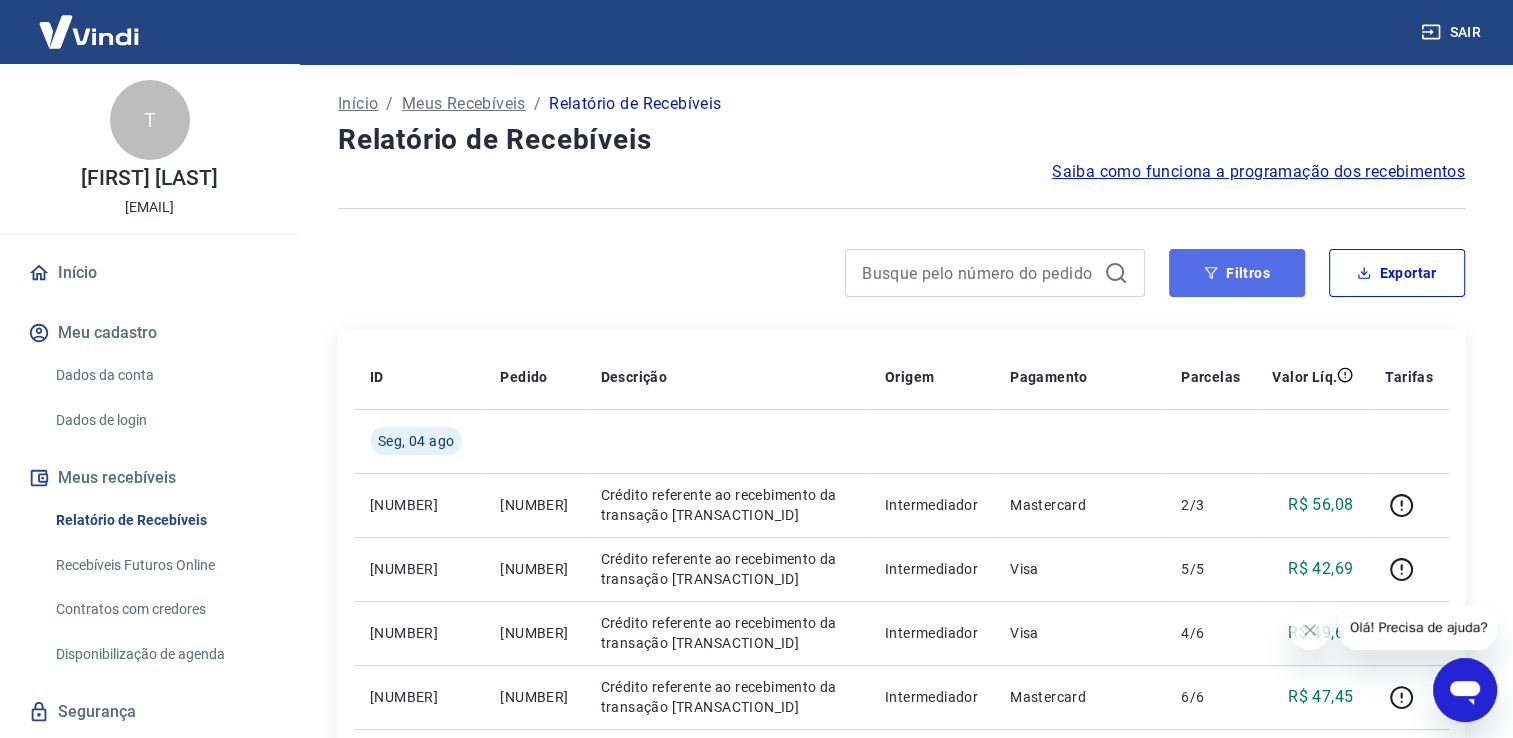 click on "Filtros" at bounding box center (1237, 273) 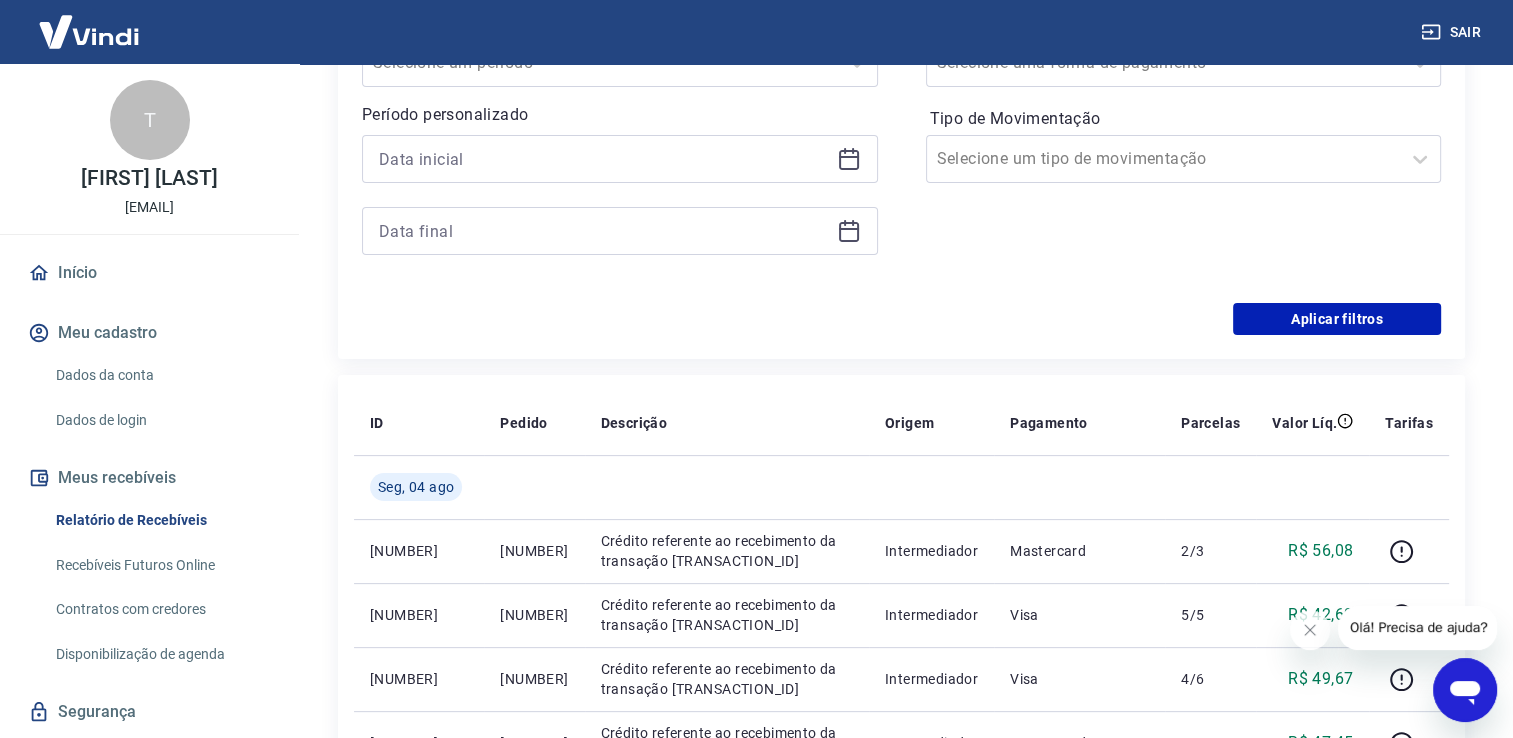 scroll, scrollTop: 400, scrollLeft: 0, axis: vertical 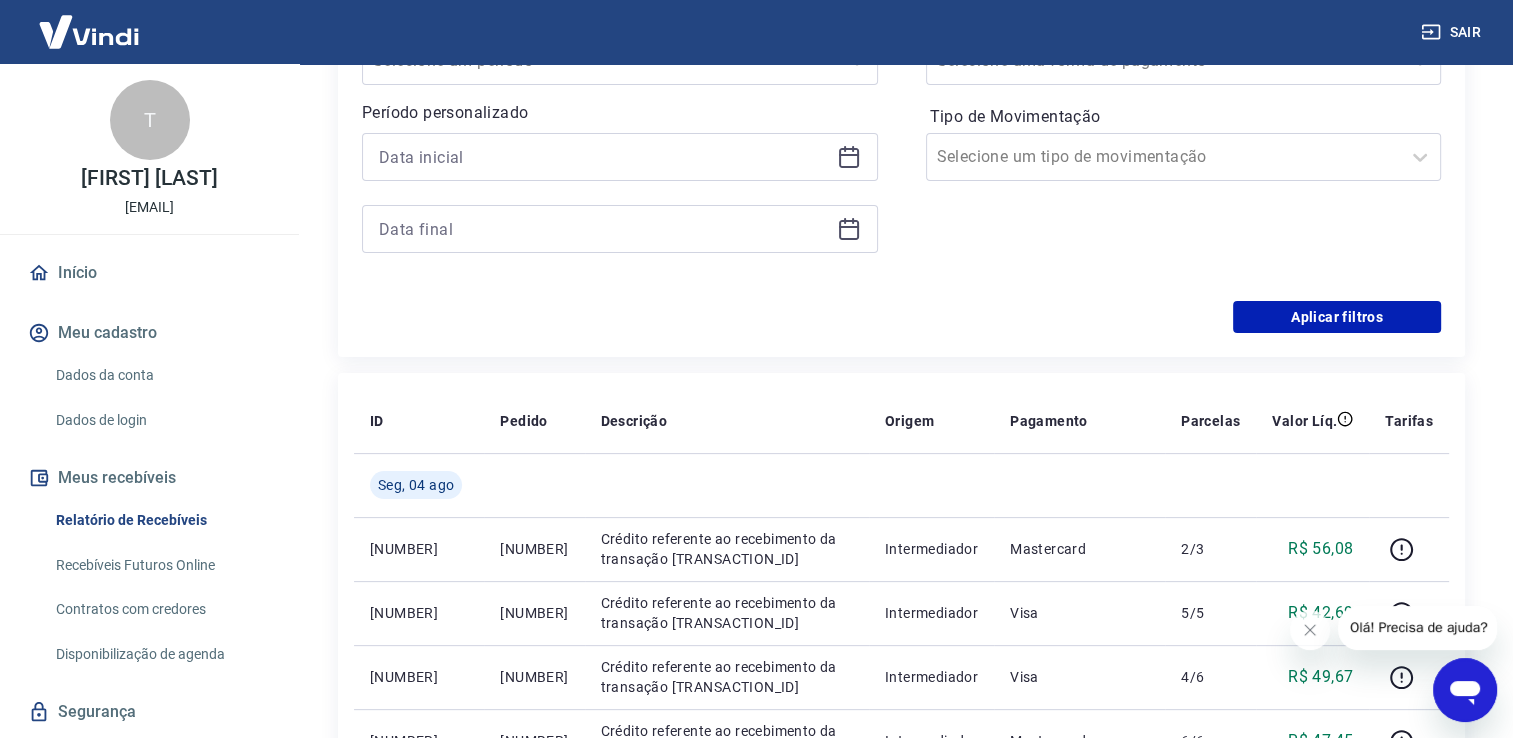 click 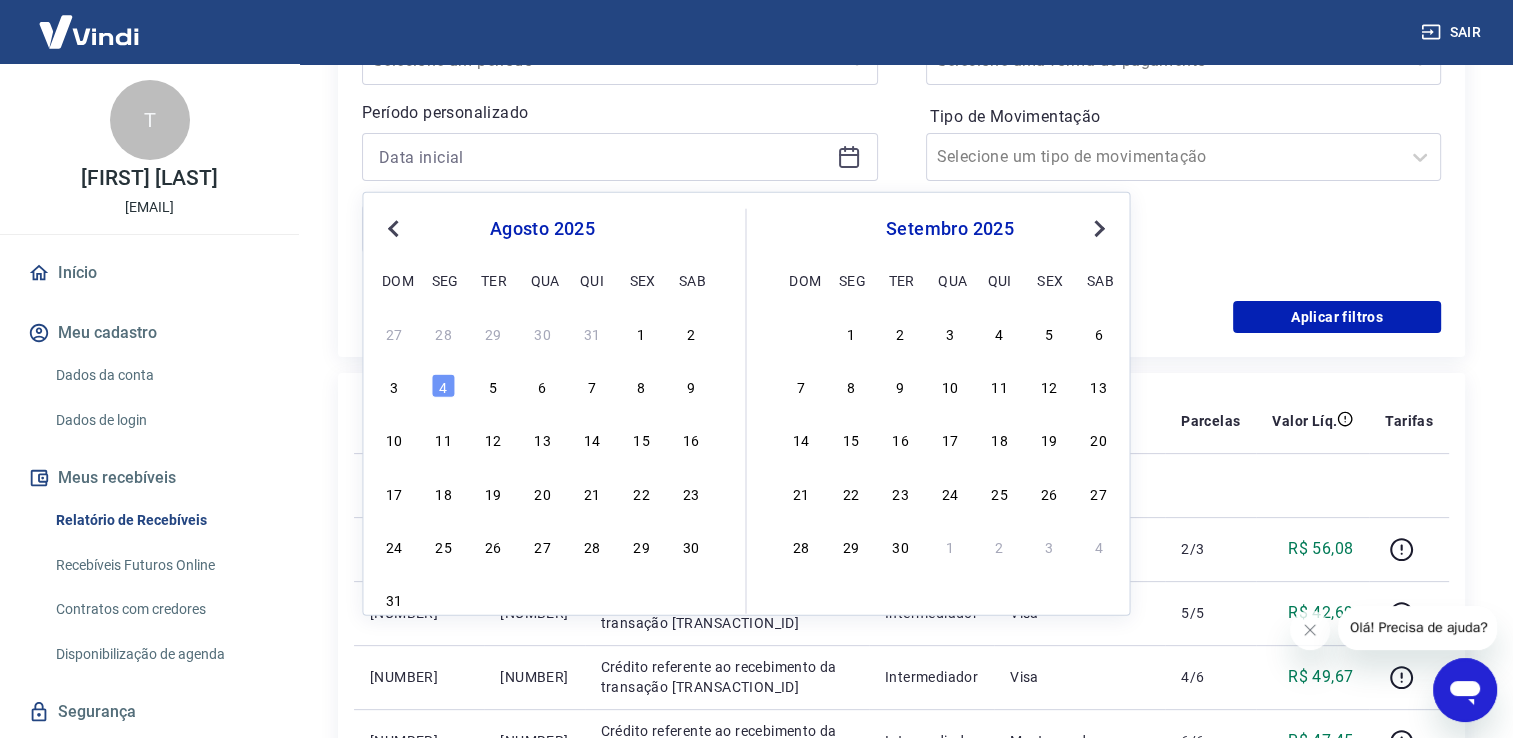 click on "Previous Month" at bounding box center (393, 229) 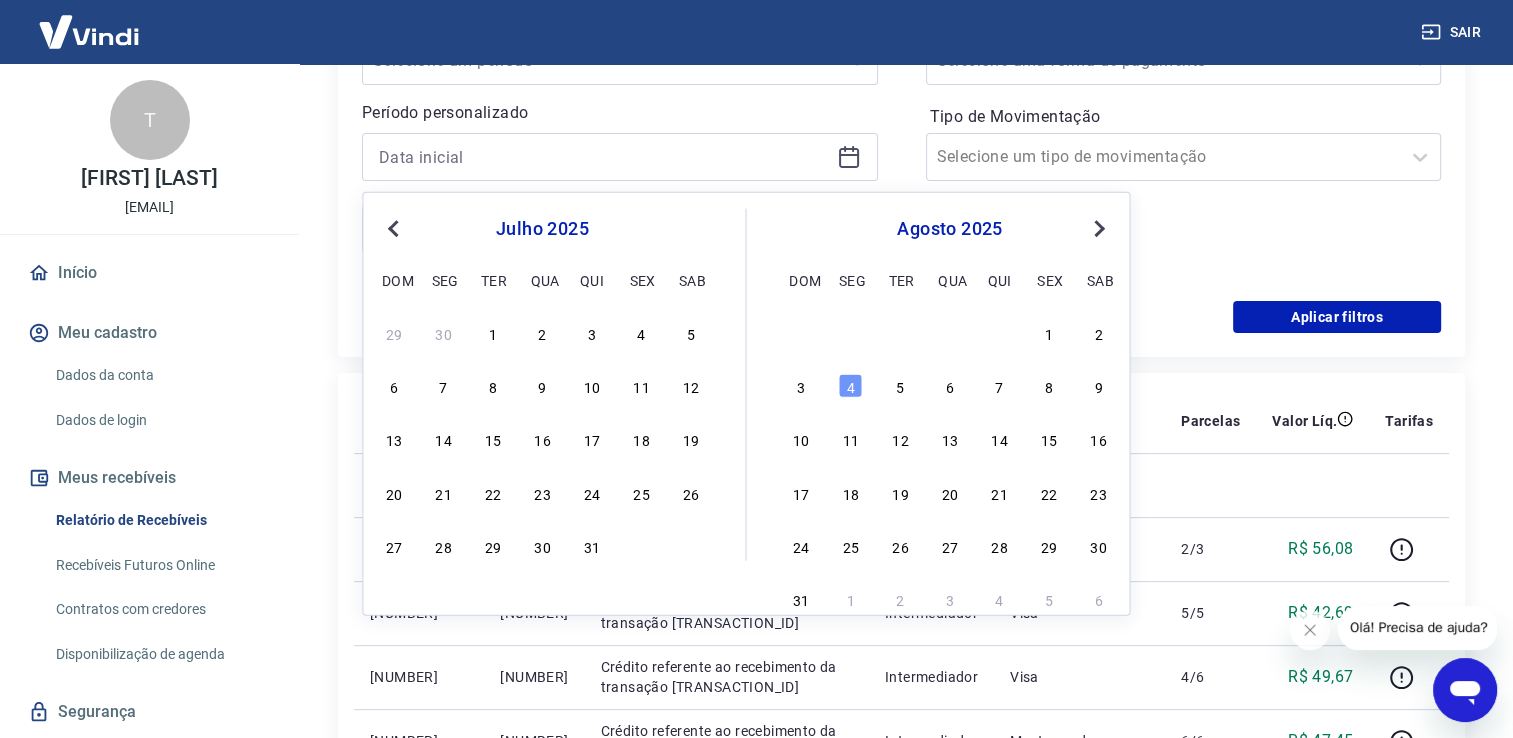 click on "Previous Month" at bounding box center [393, 229] 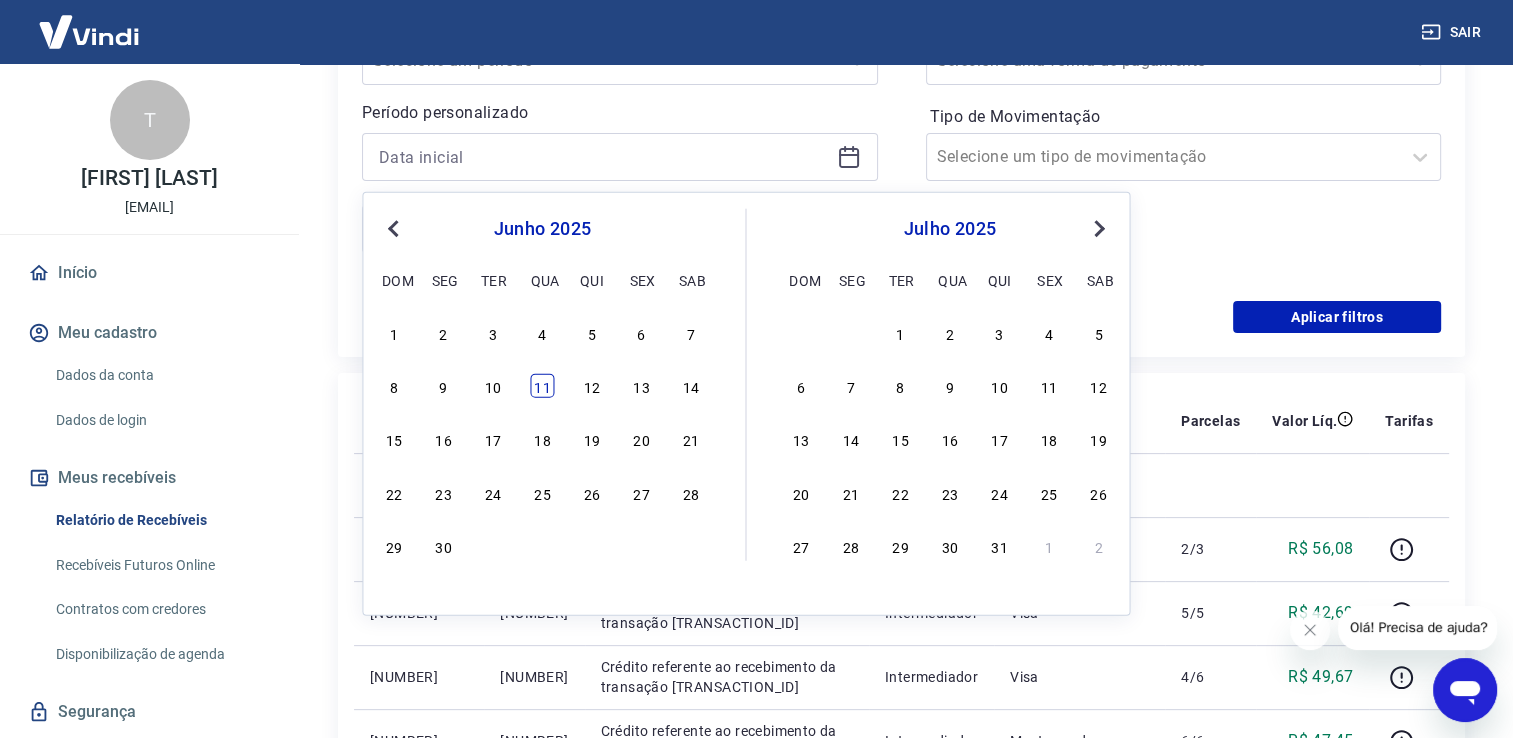 click on "11" at bounding box center [542, 386] 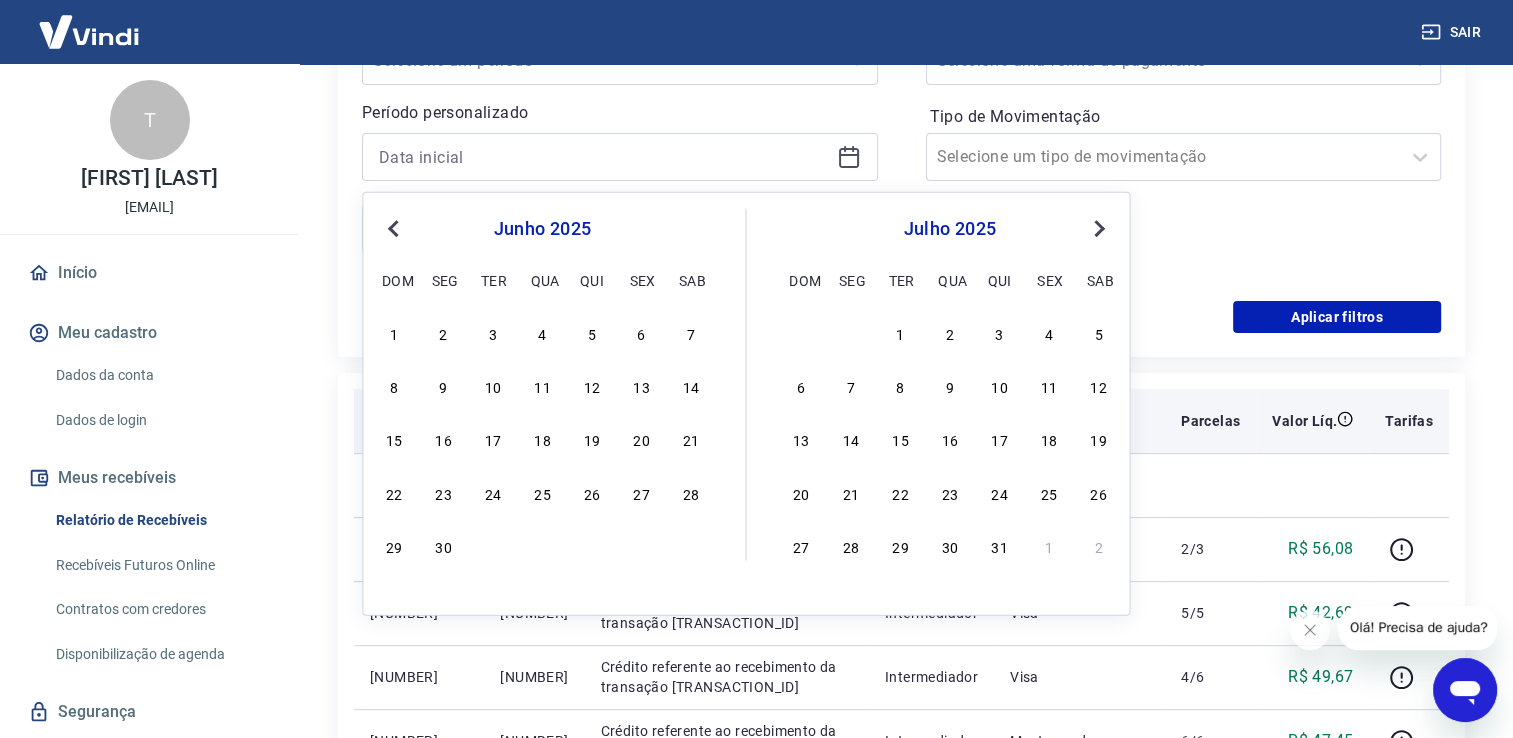 type on "11/06/2025" 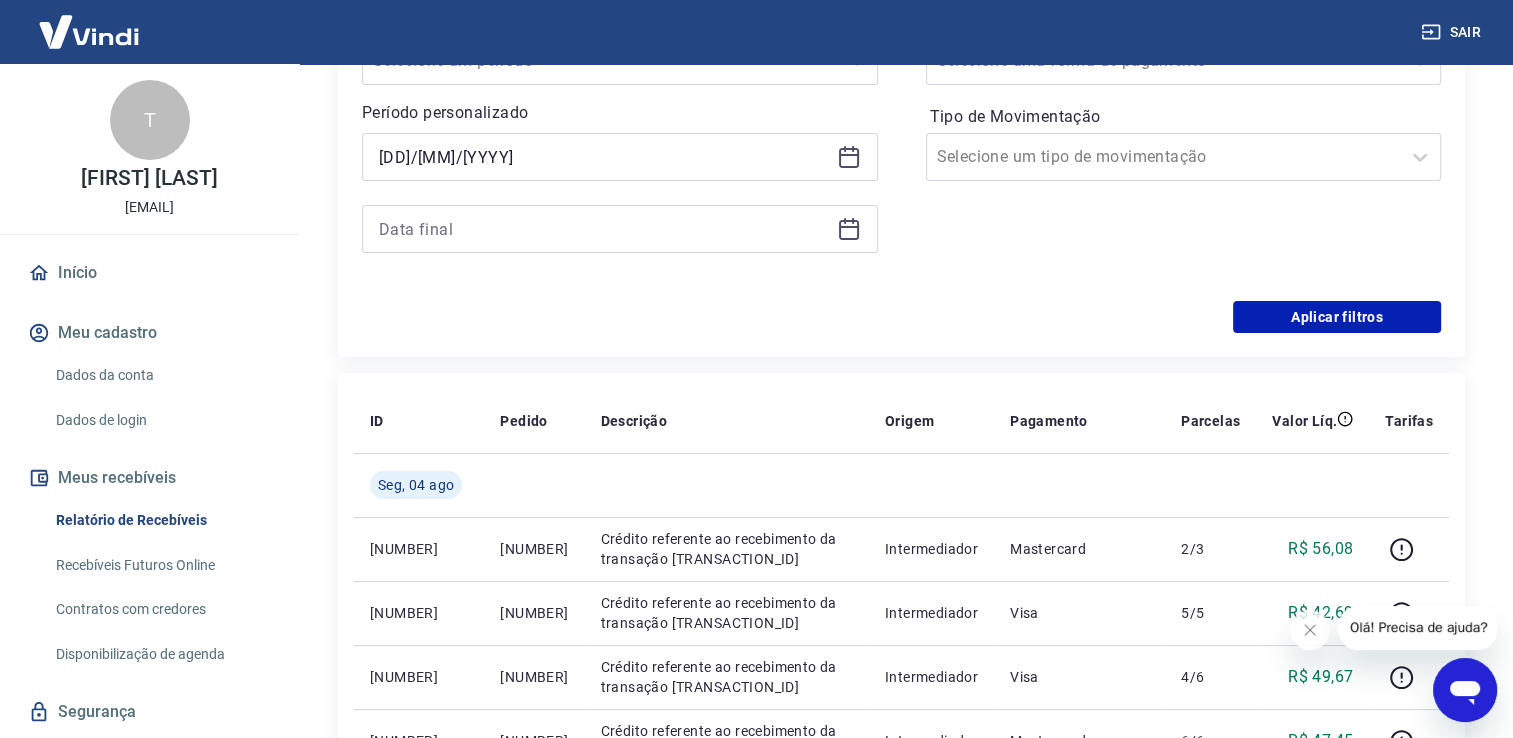 click 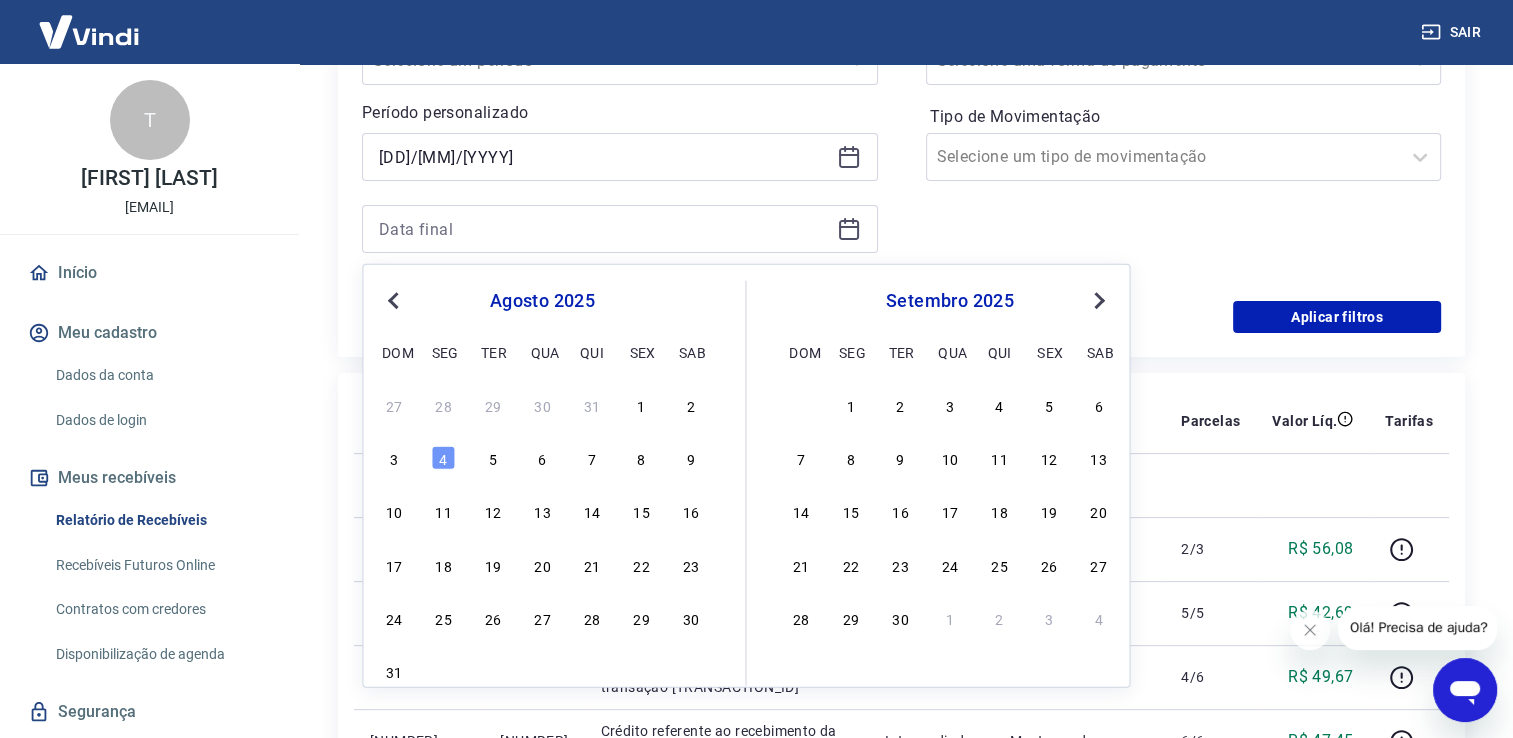 click on "Previous Month" at bounding box center [393, 301] 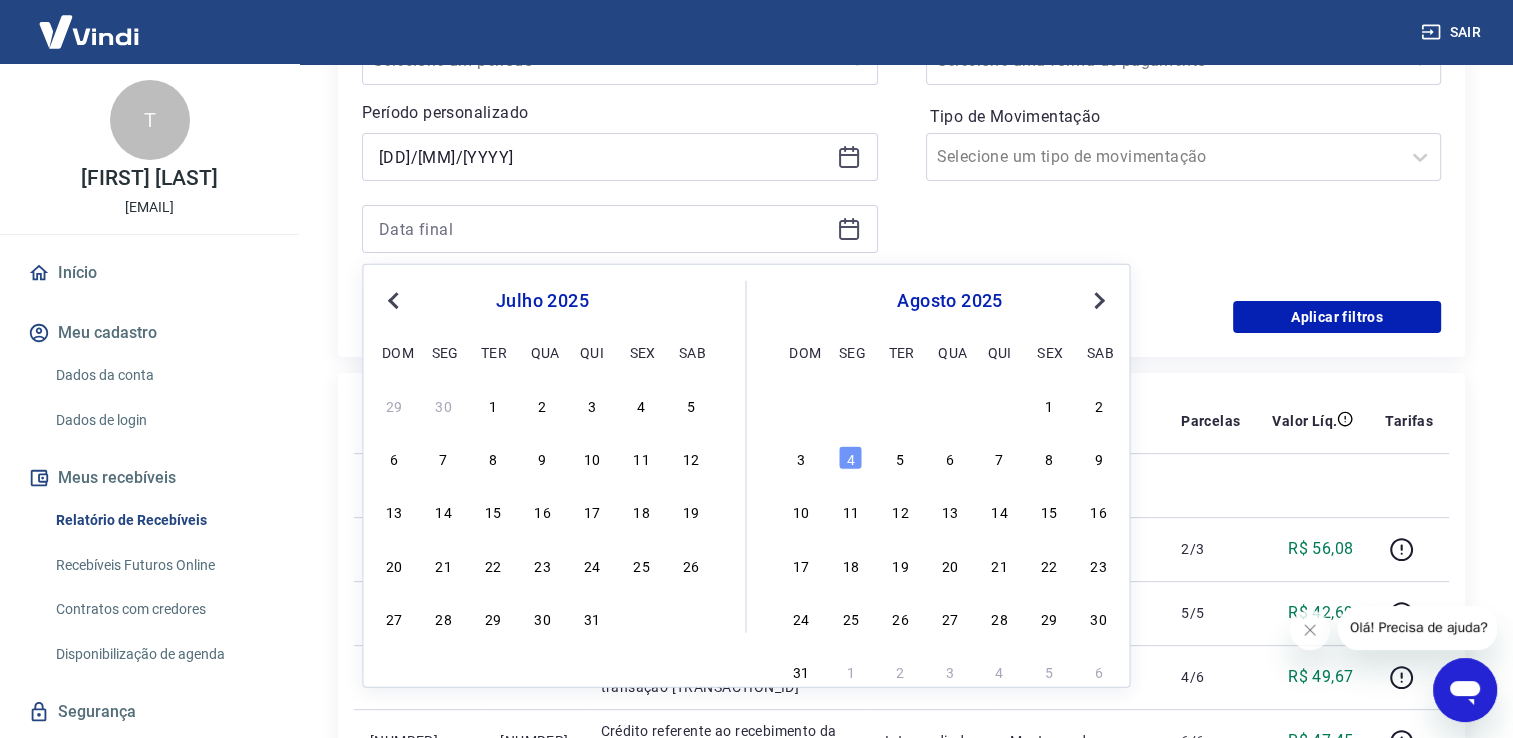 click on "Previous Month" at bounding box center (393, 301) 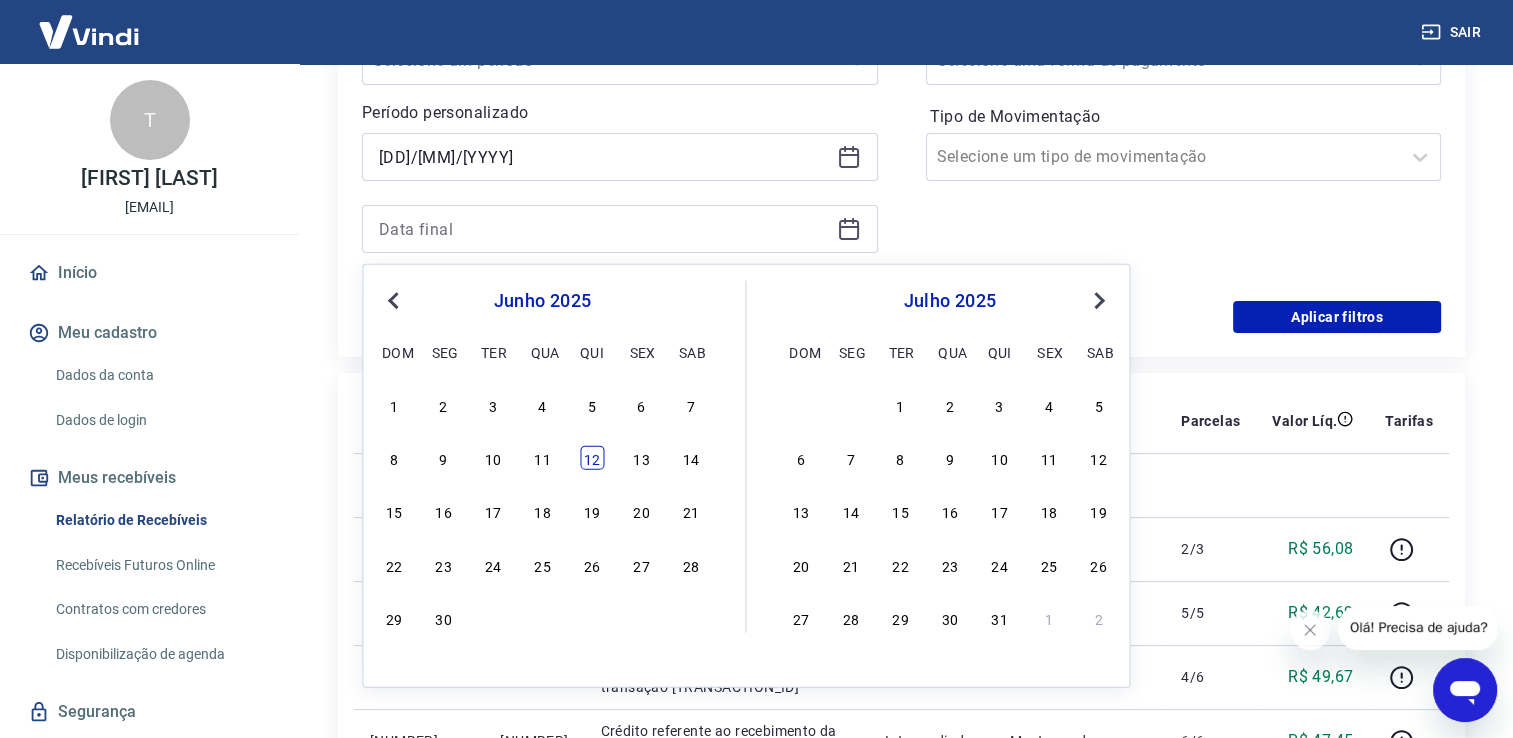 click on "12" at bounding box center [592, 458] 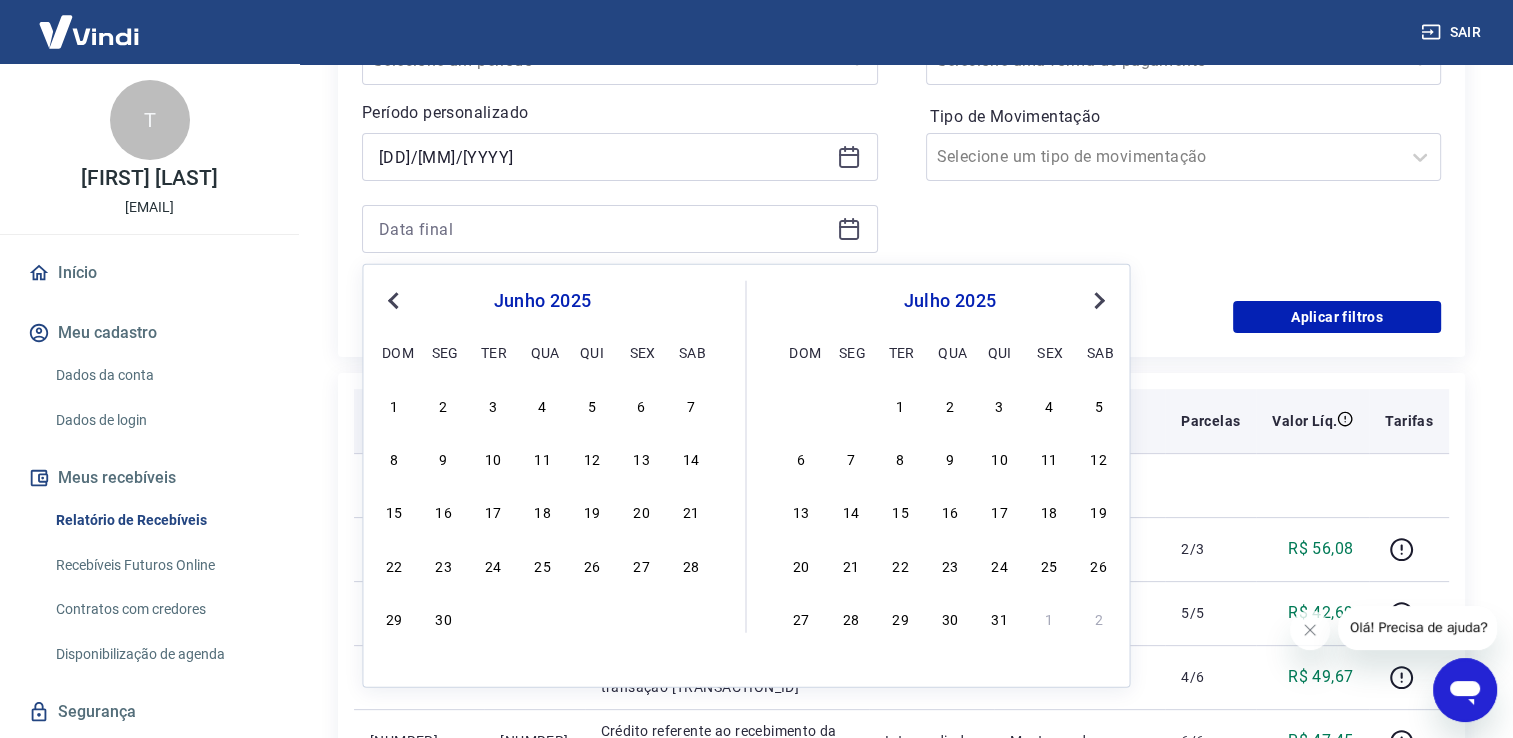 type on "12/06/2025" 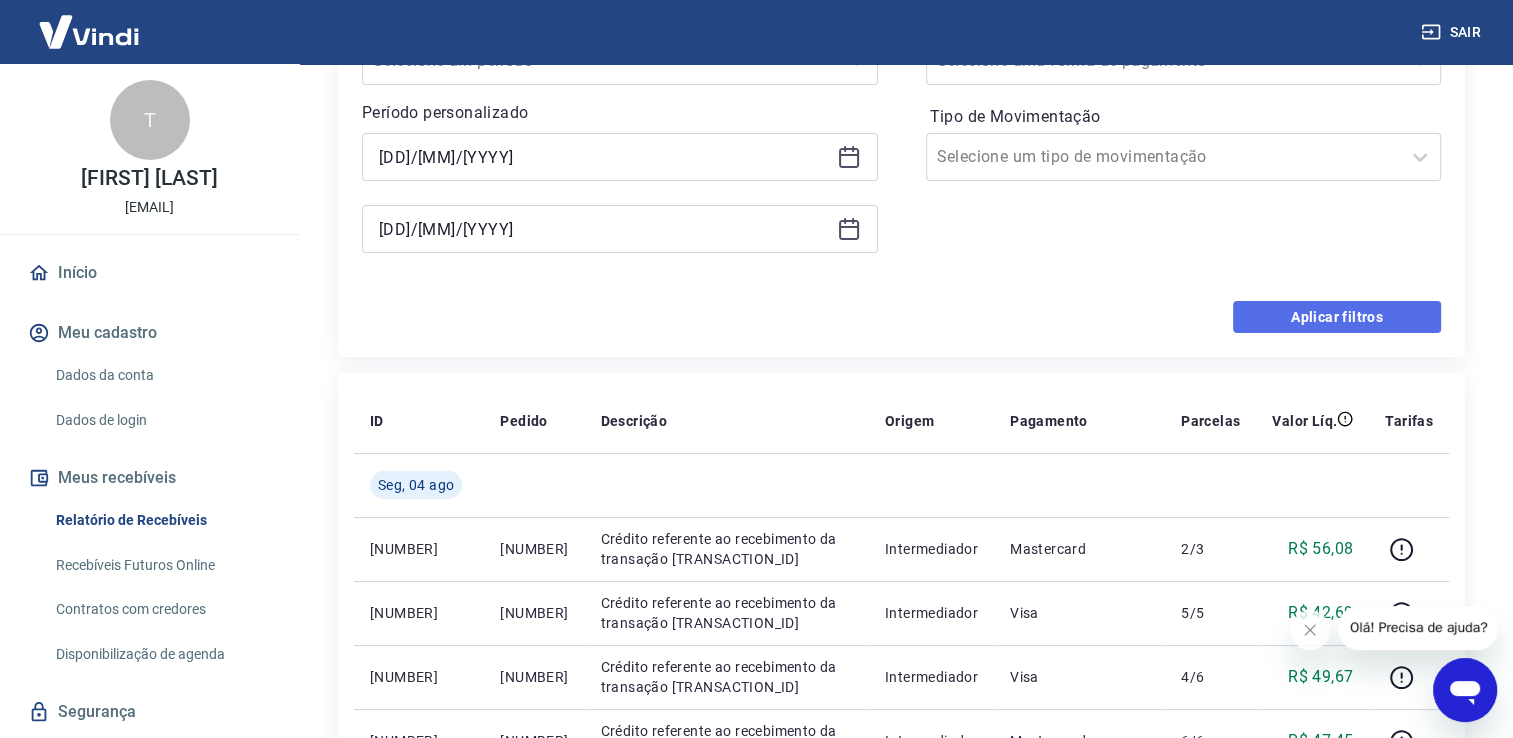 click on "Aplicar filtros" at bounding box center [1337, 317] 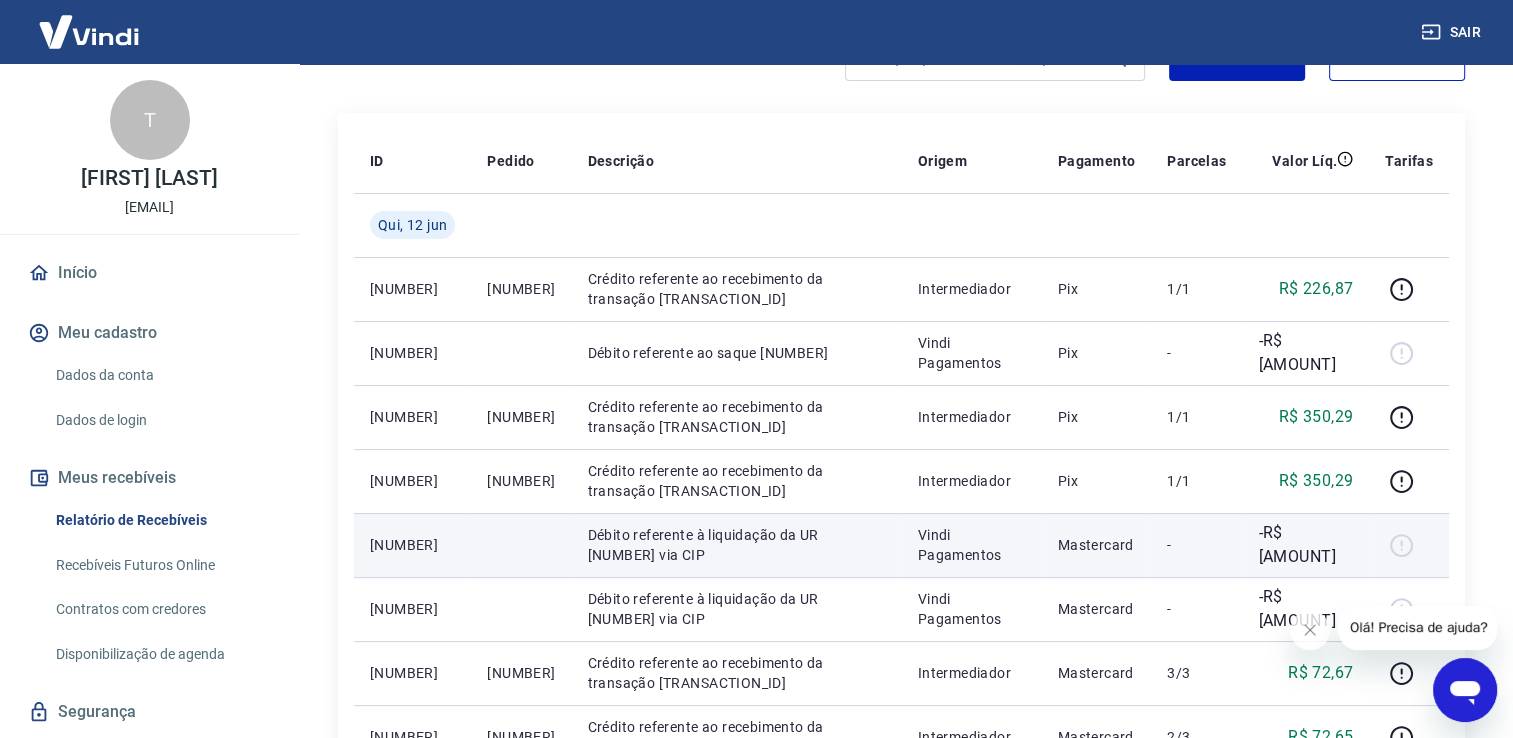 scroll, scrollTop: 266, scrollLeft: 0, axis: vertical 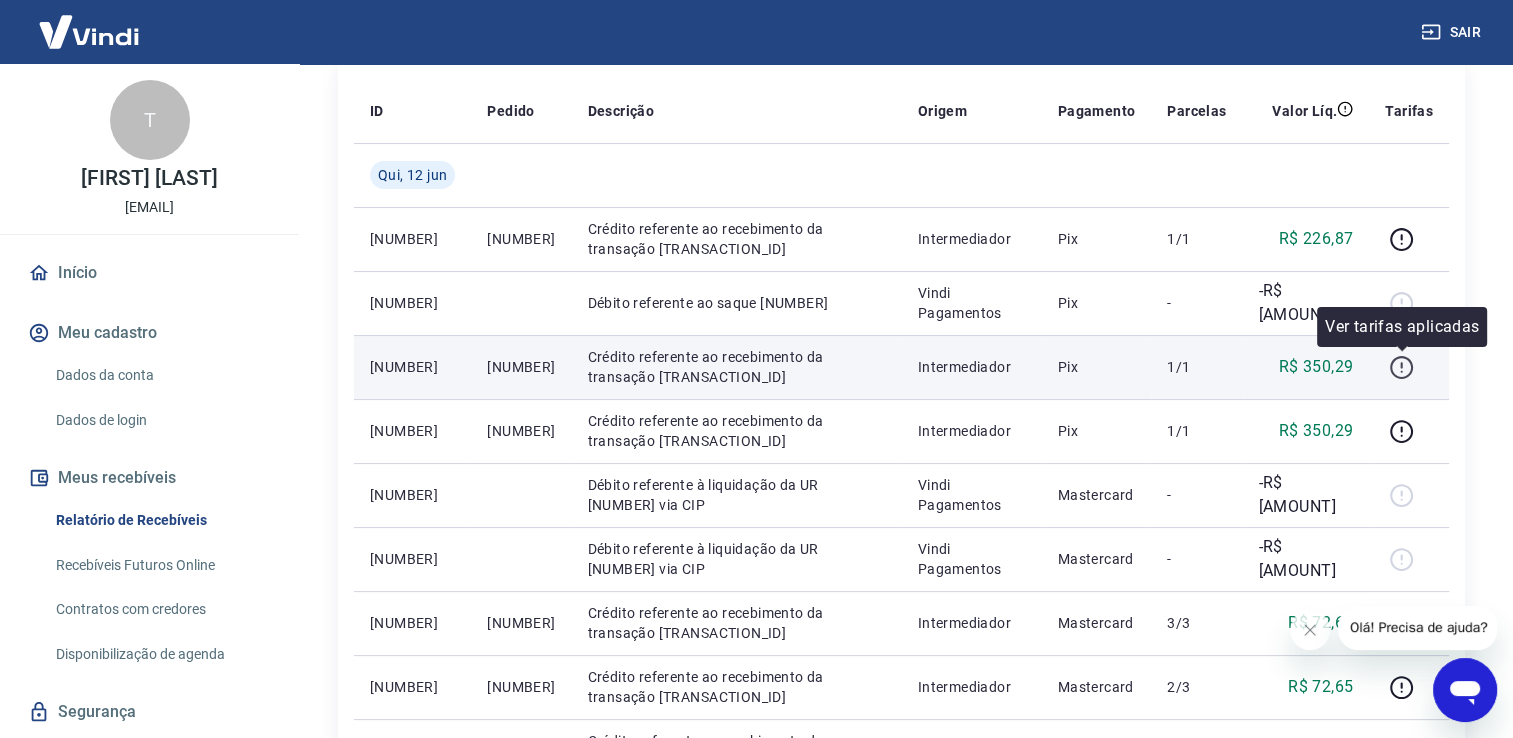 click 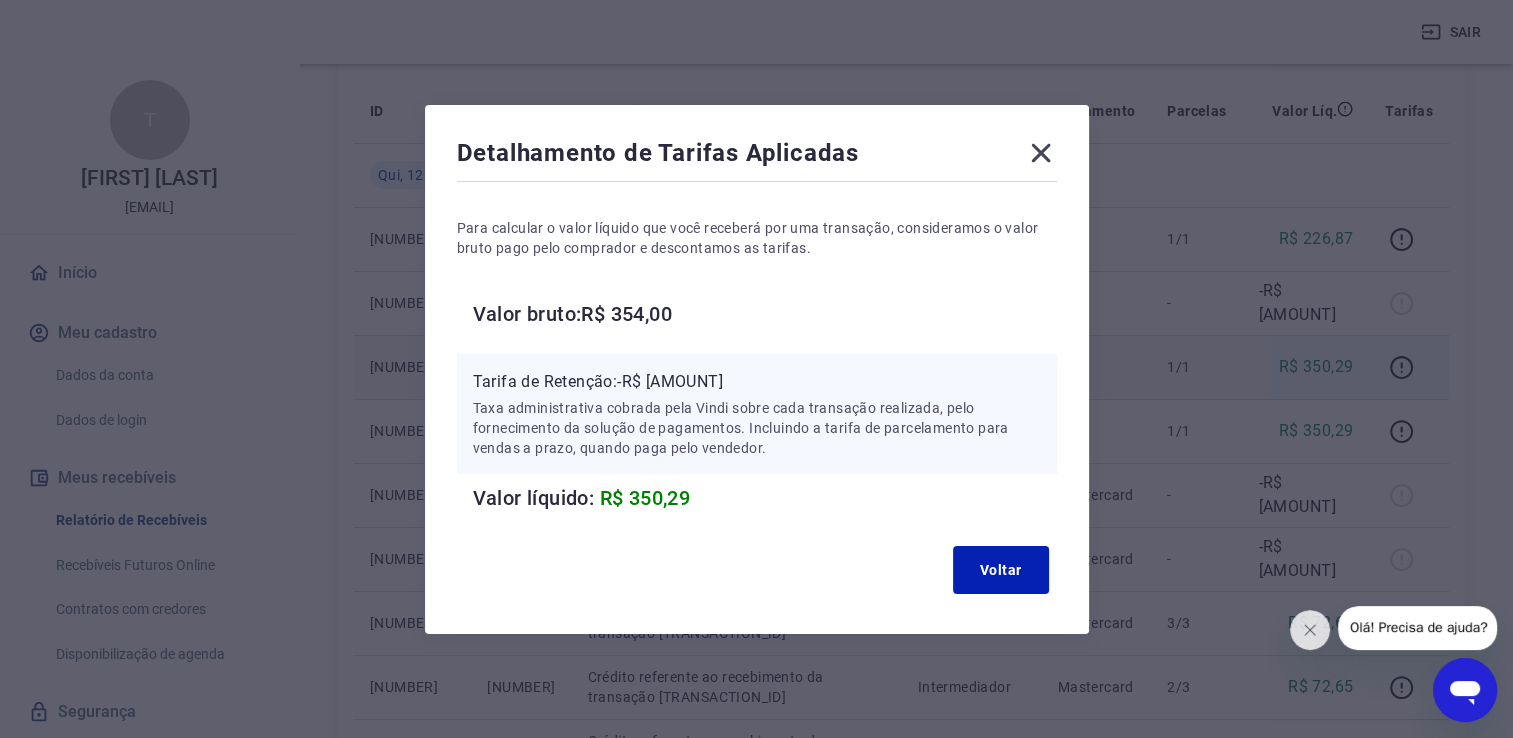 click 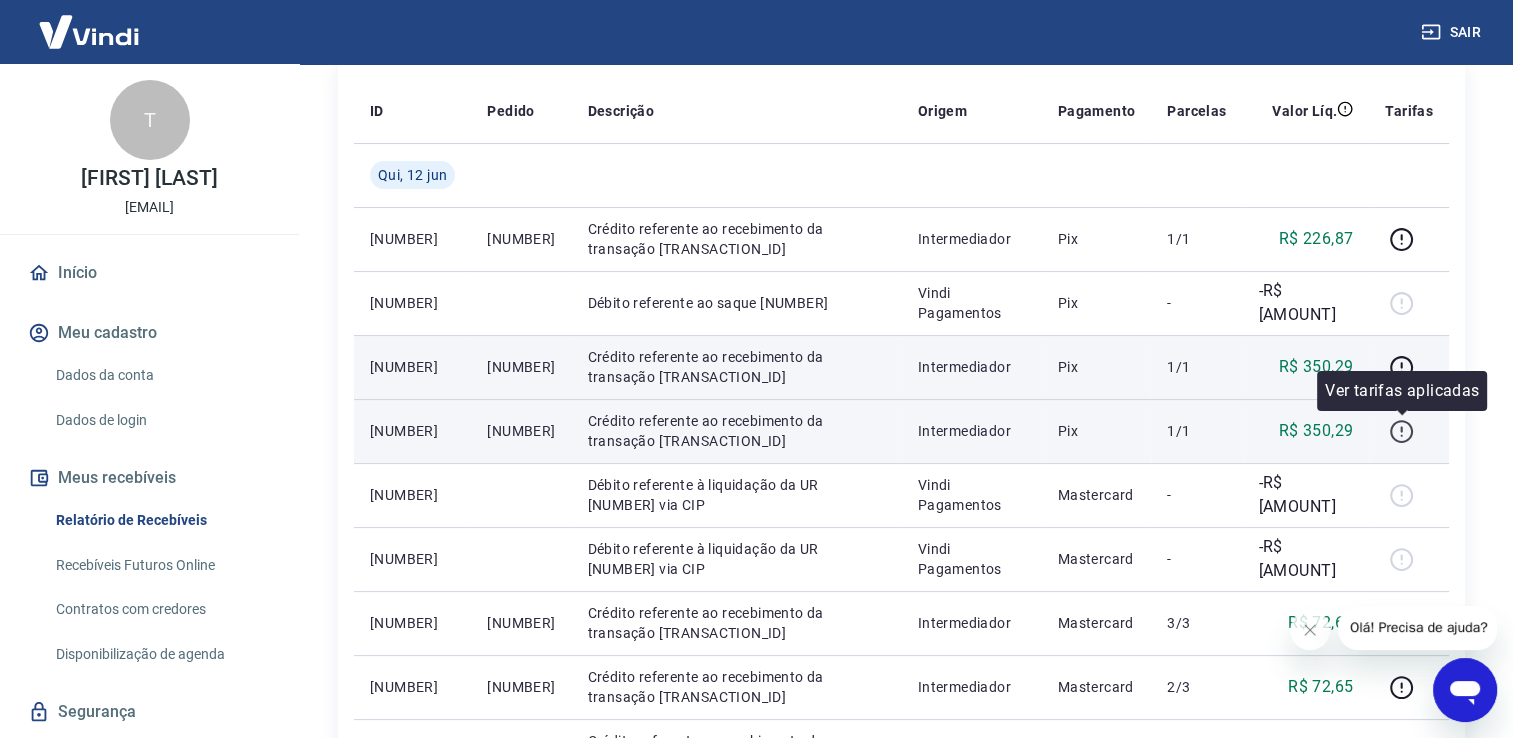 click 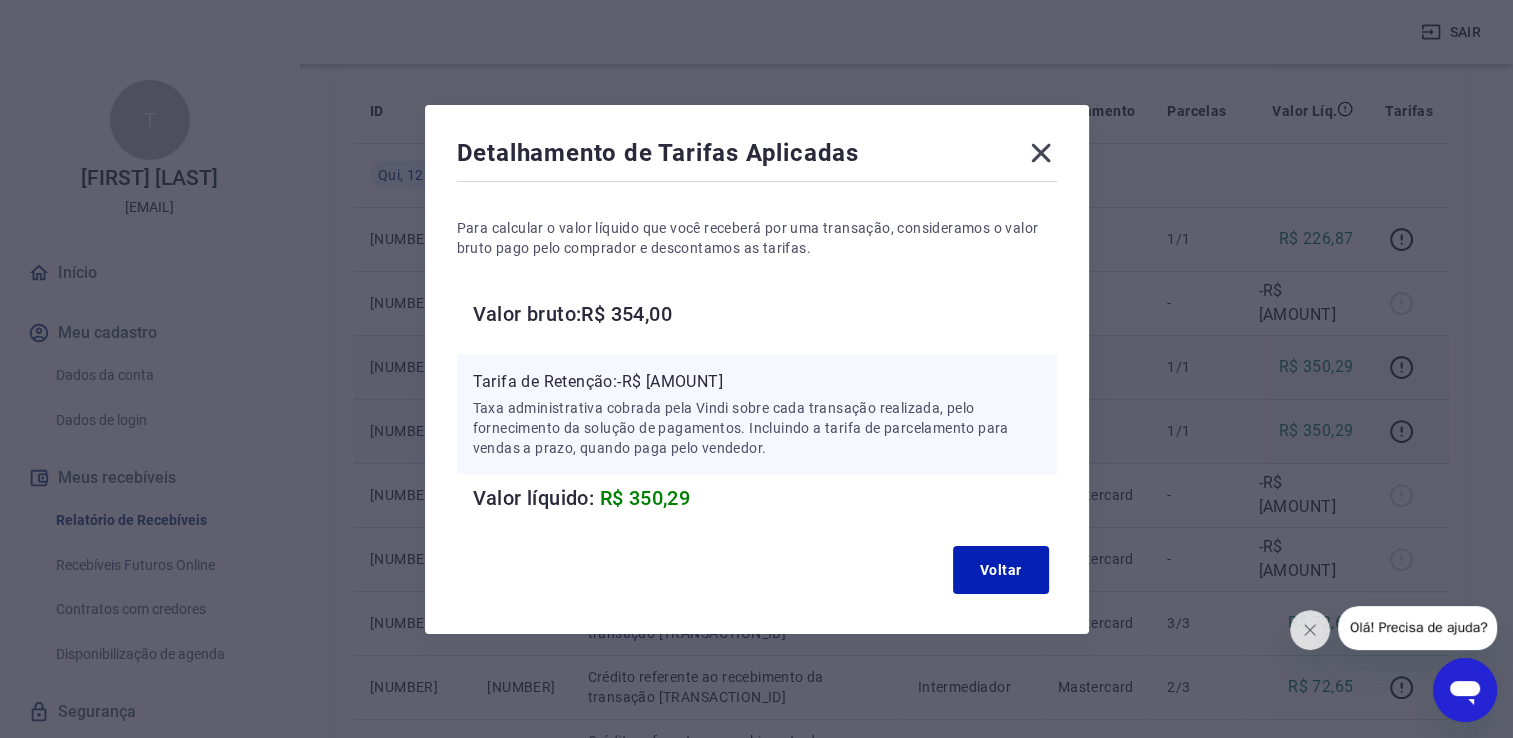 click 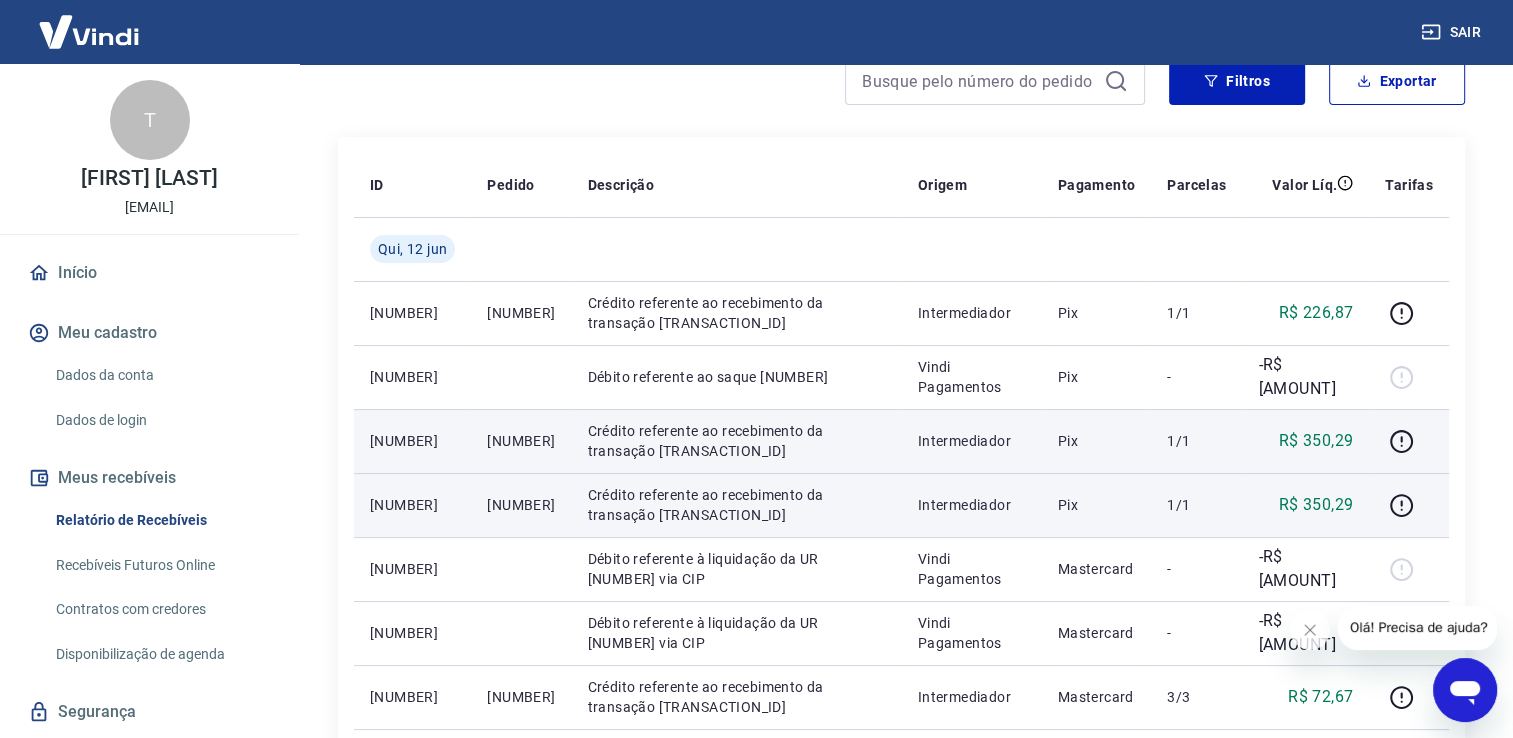 scroll, scrollTop: 0, scrollLeft: 0, axis: both 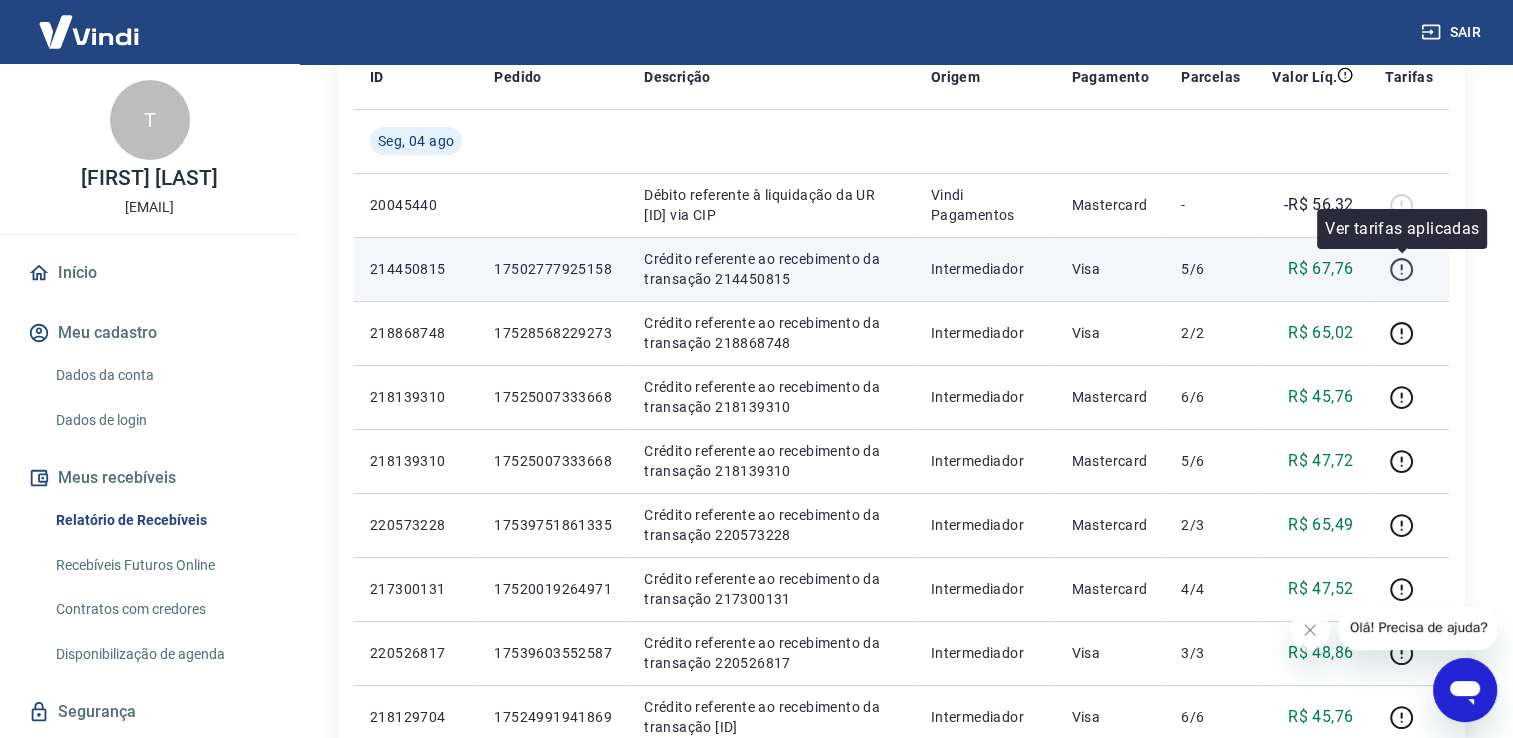 click 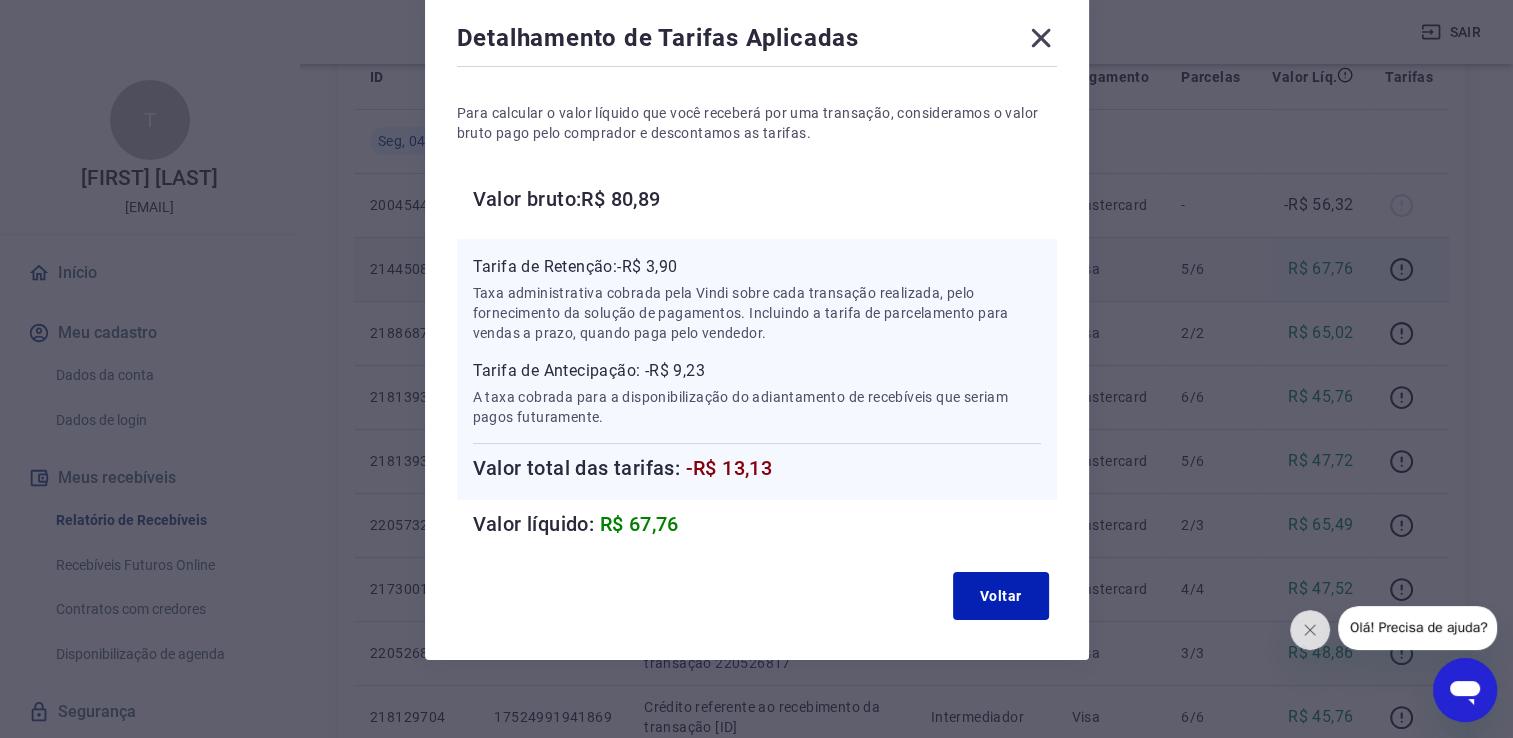 scroll, scrollTop: 124, scrollLeft: 0, axis: vertical 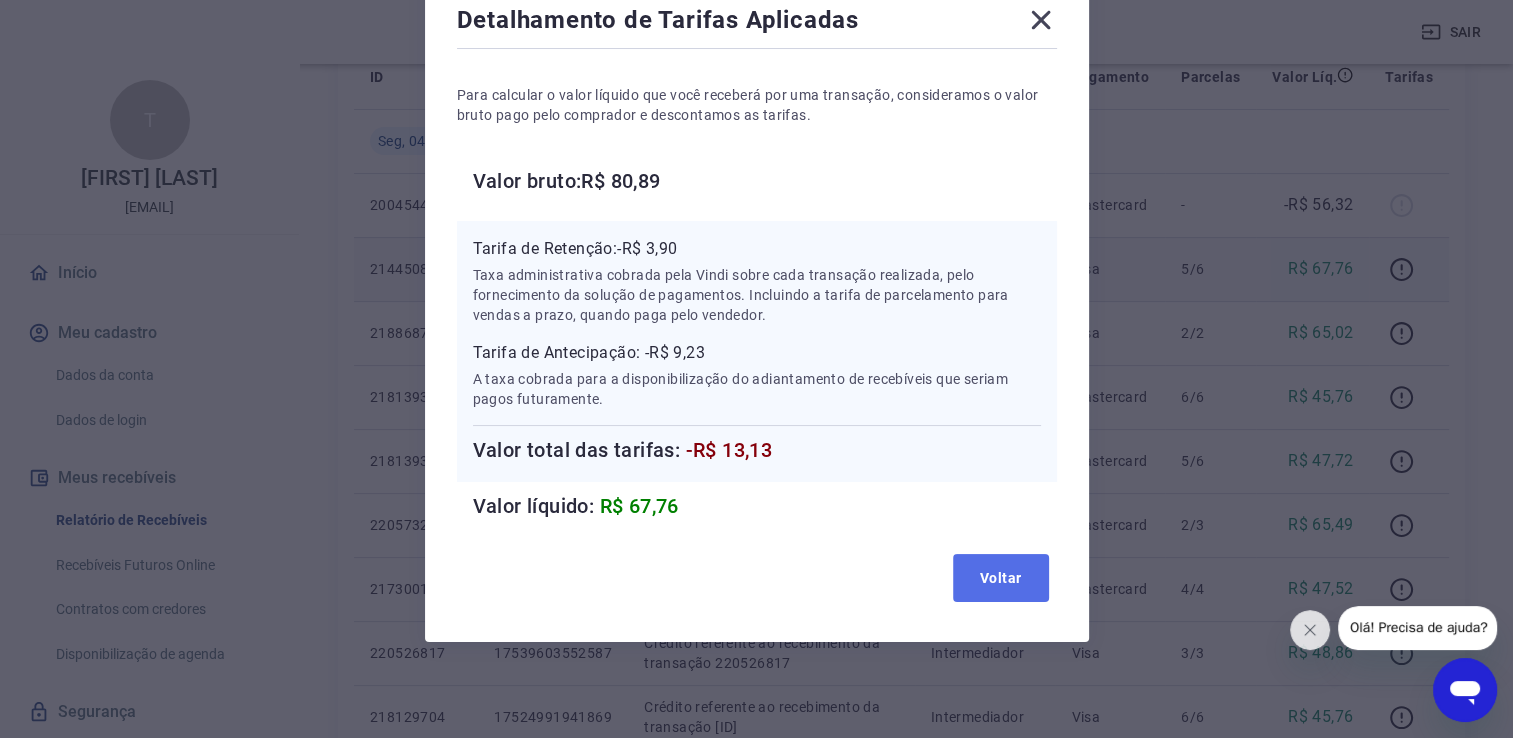 click on "Voltar" at bounding box center [1001, 578] 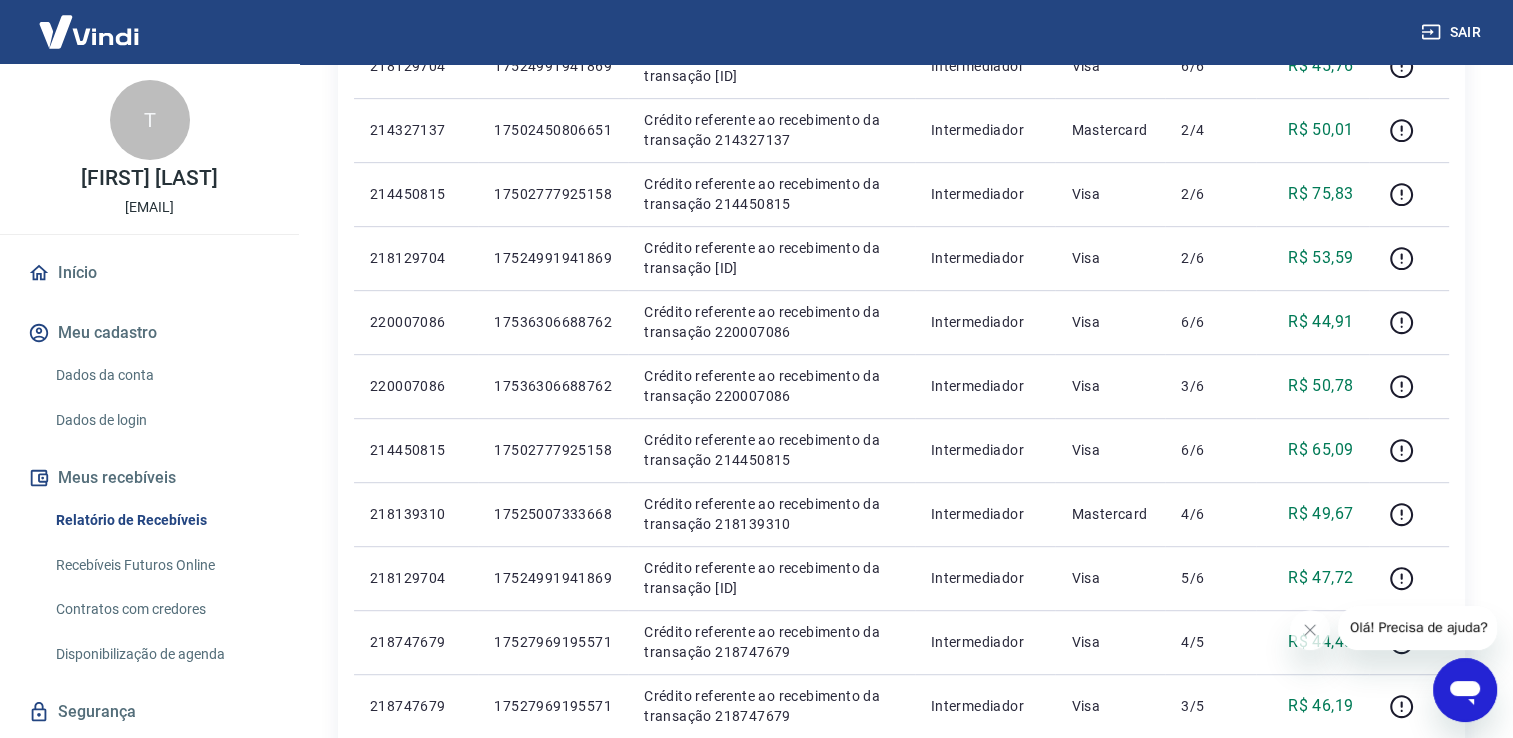 scroll, scrollTop: 1342, scrollLeft: 0, axis: vertical 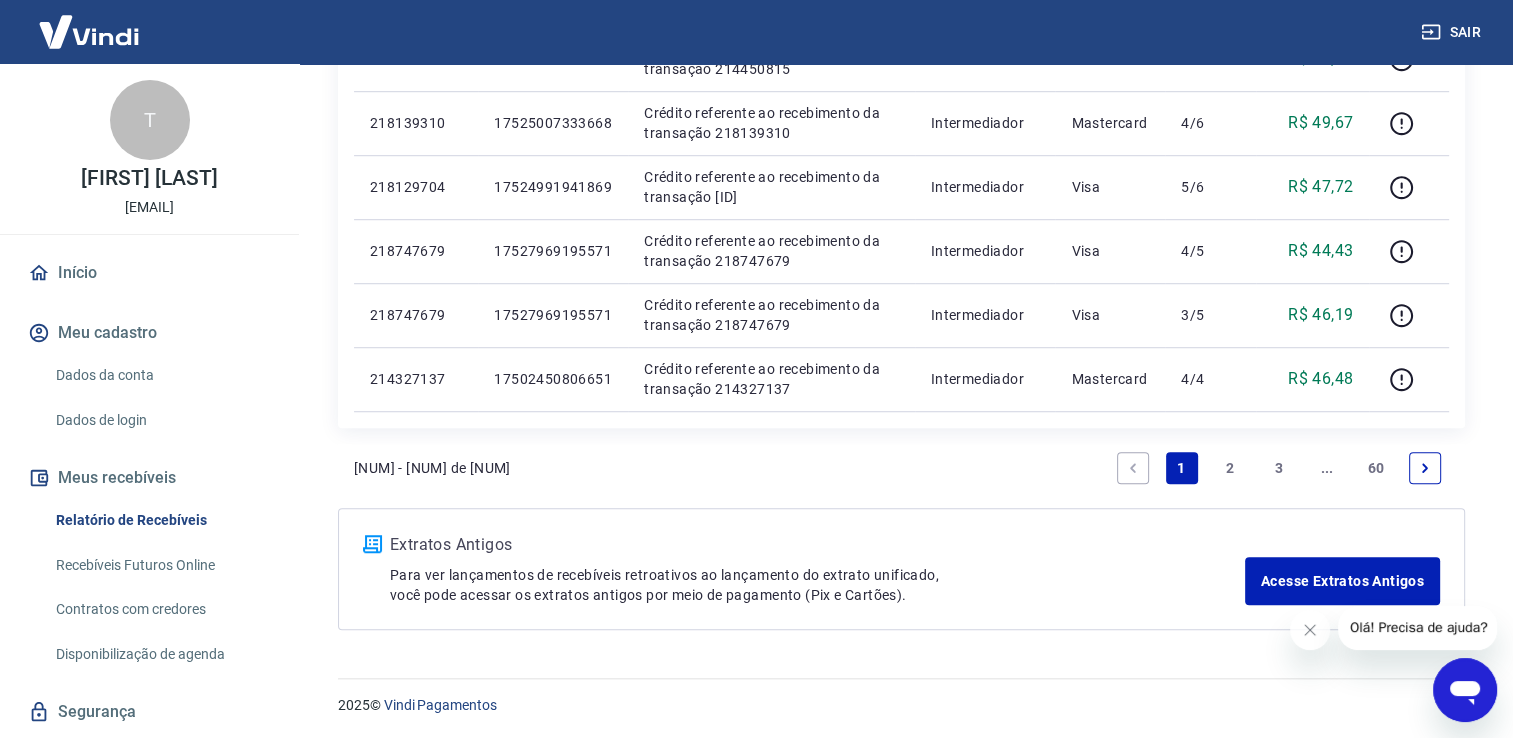 click on "2" at bounding box center [1230, 468] 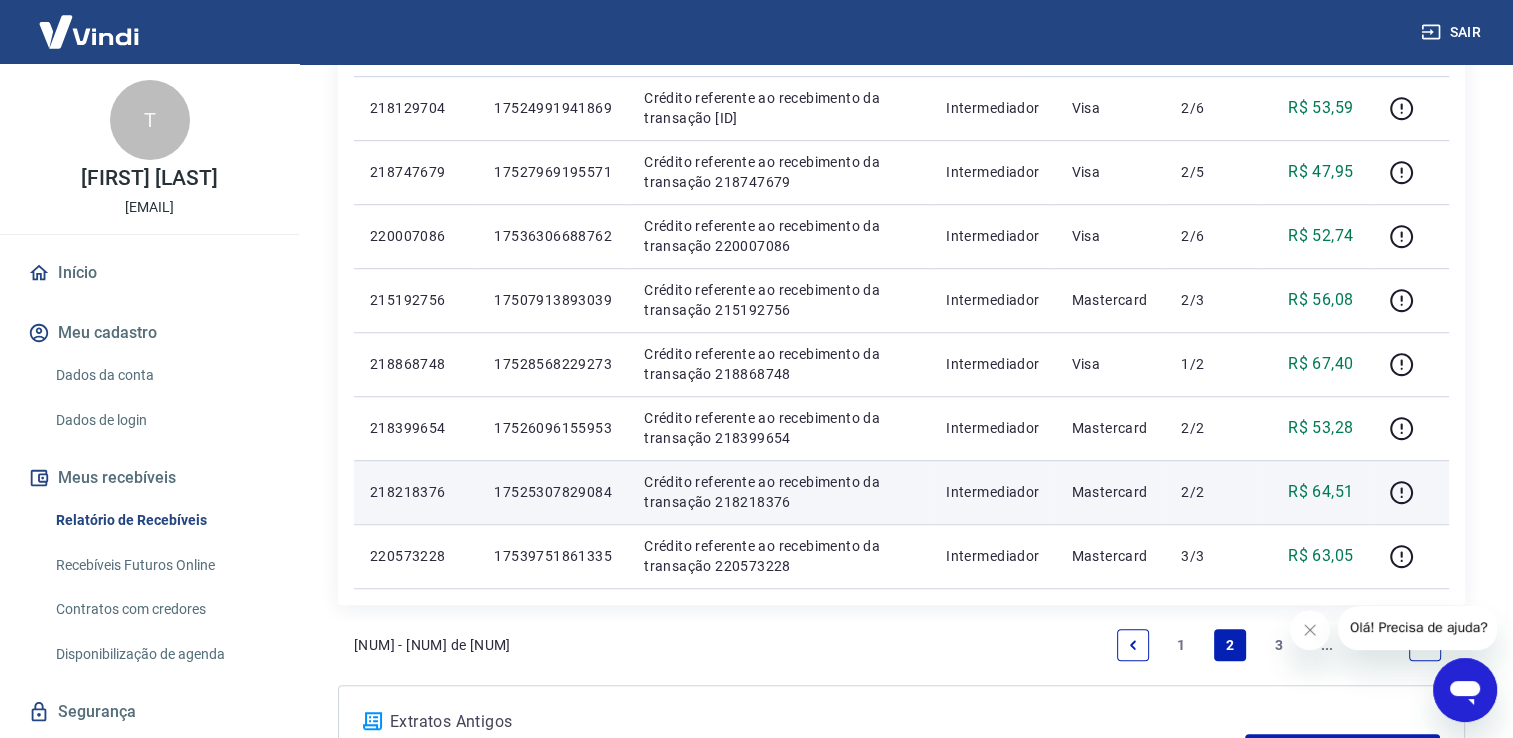 scroll, scrollTop: 1342, scrollLeft: 0, axis: vertical 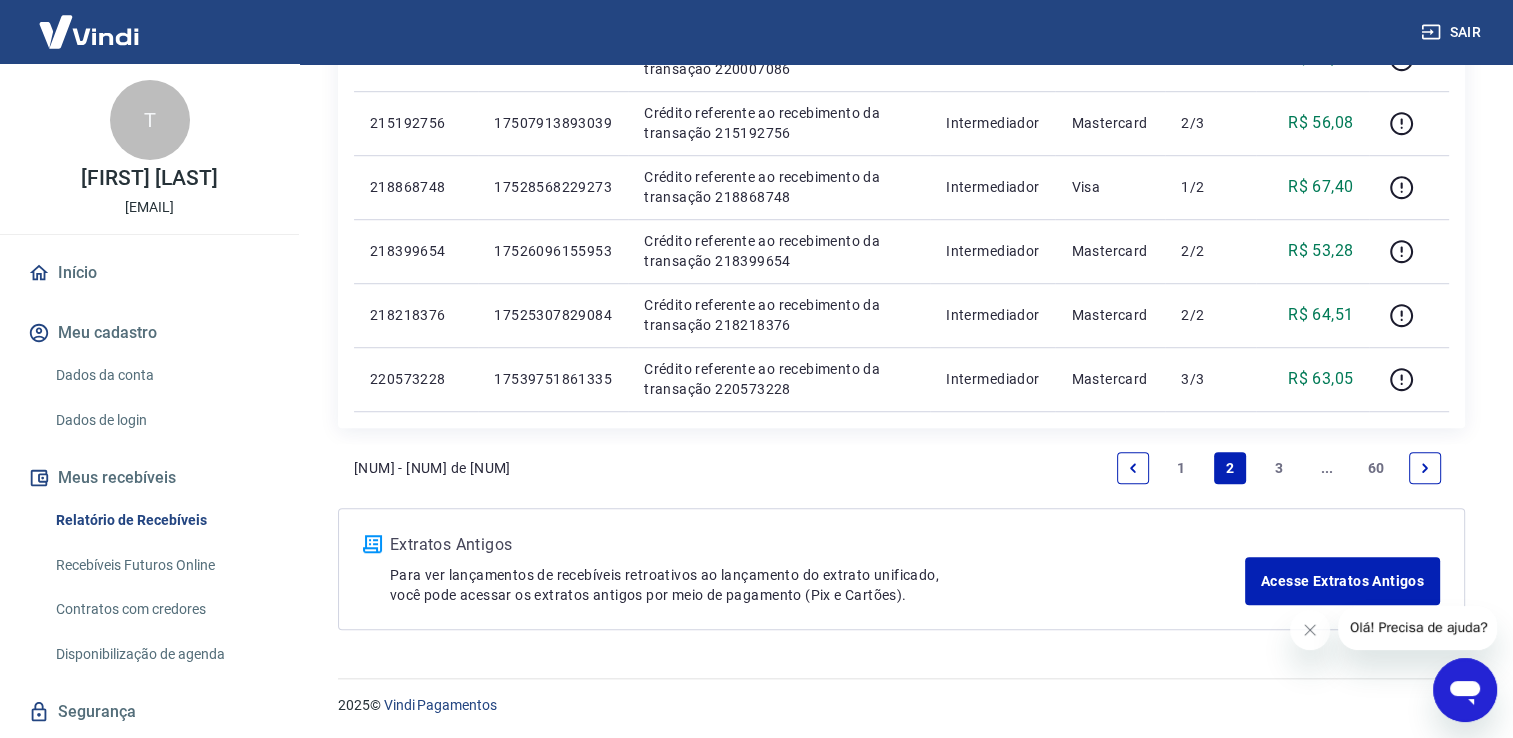 click on "3" at bounding box center (1279, 468) 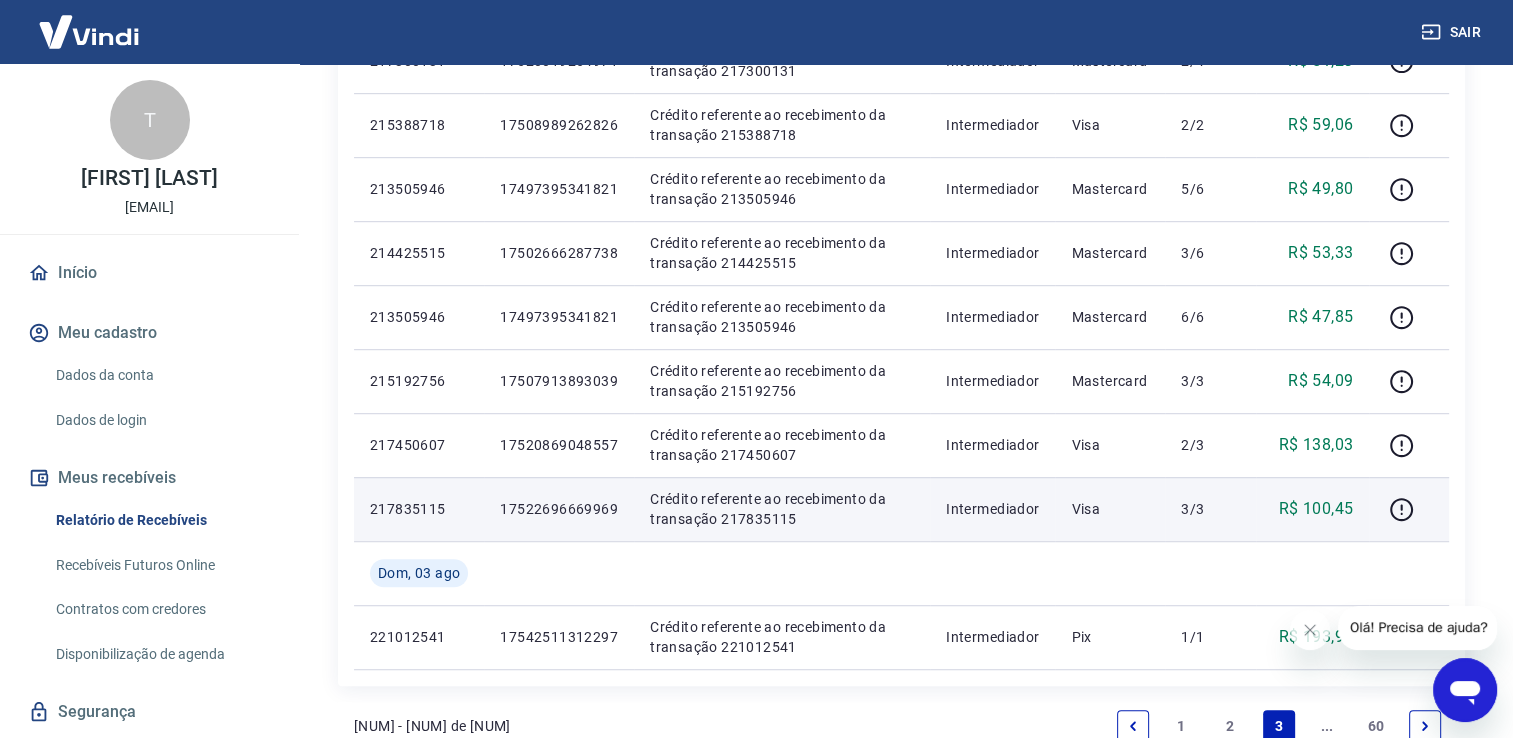 scroll, scrollTop: 1106, scrollLeft: 0, axis: vertical 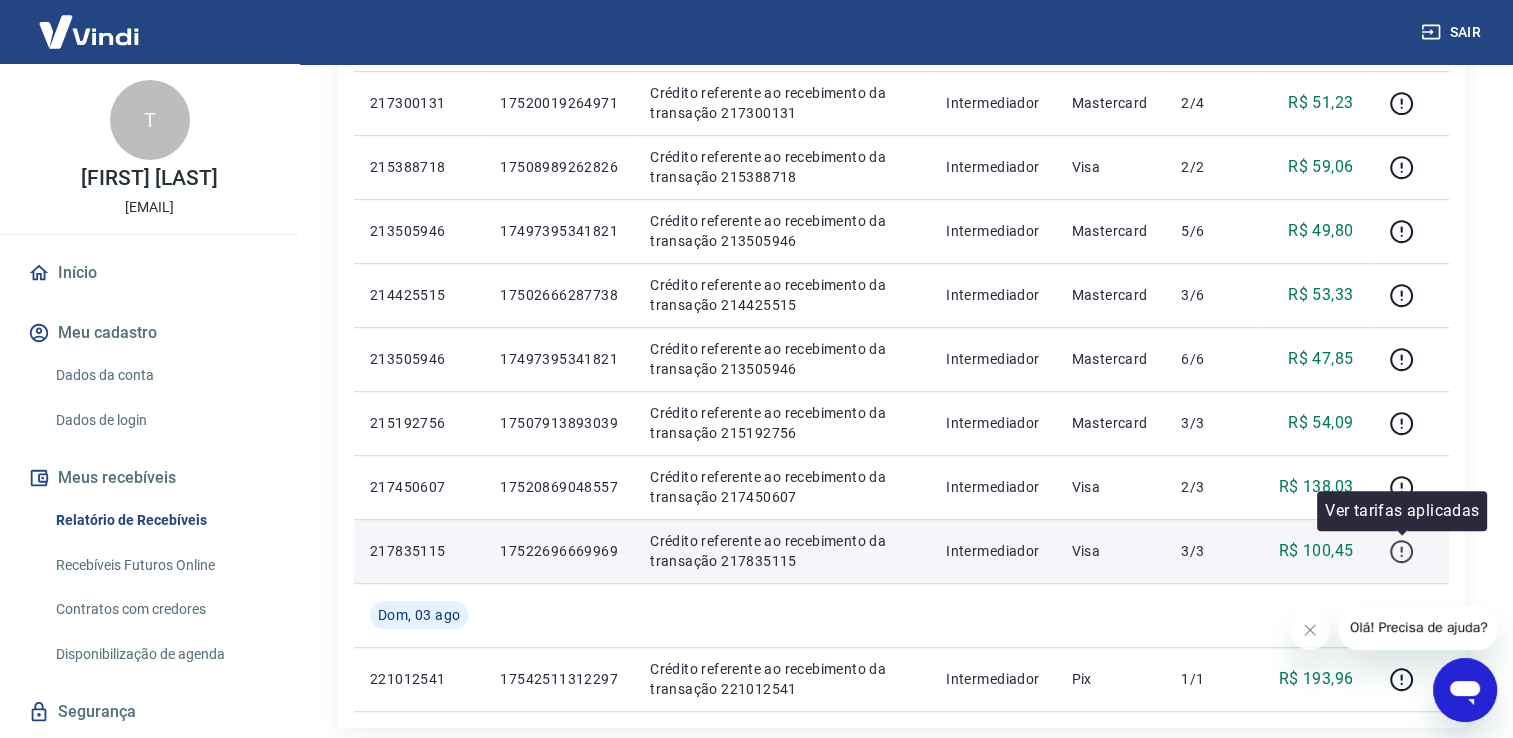 click 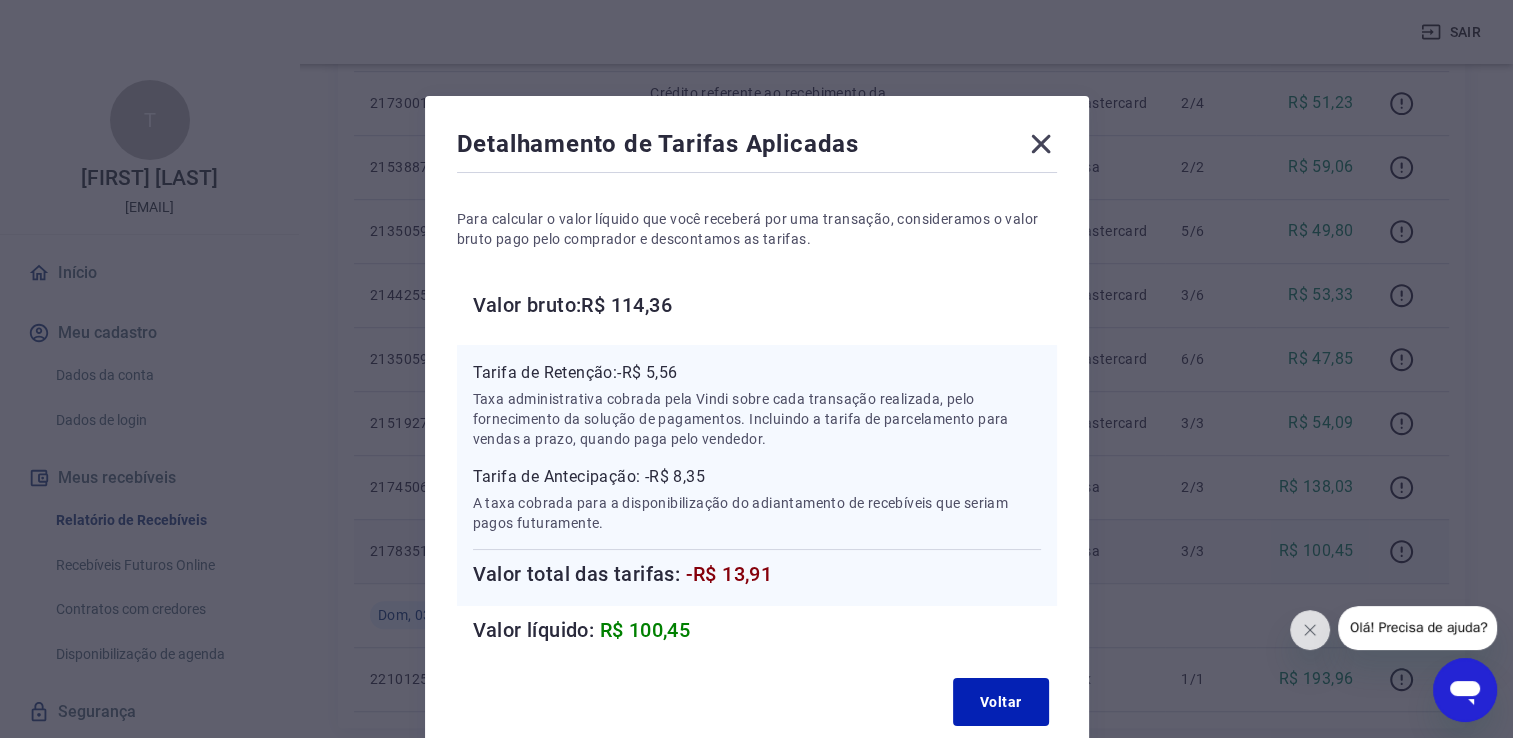 click 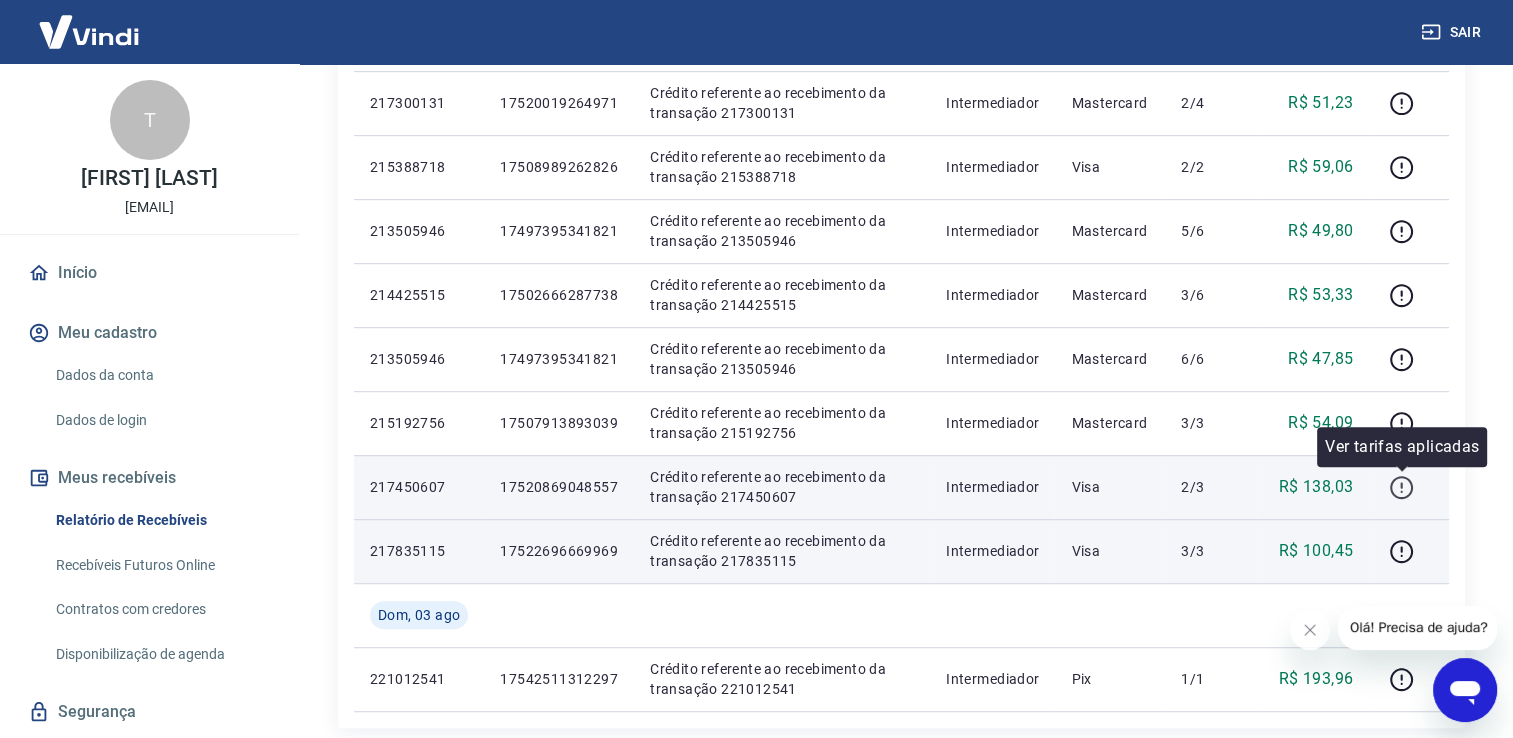 click 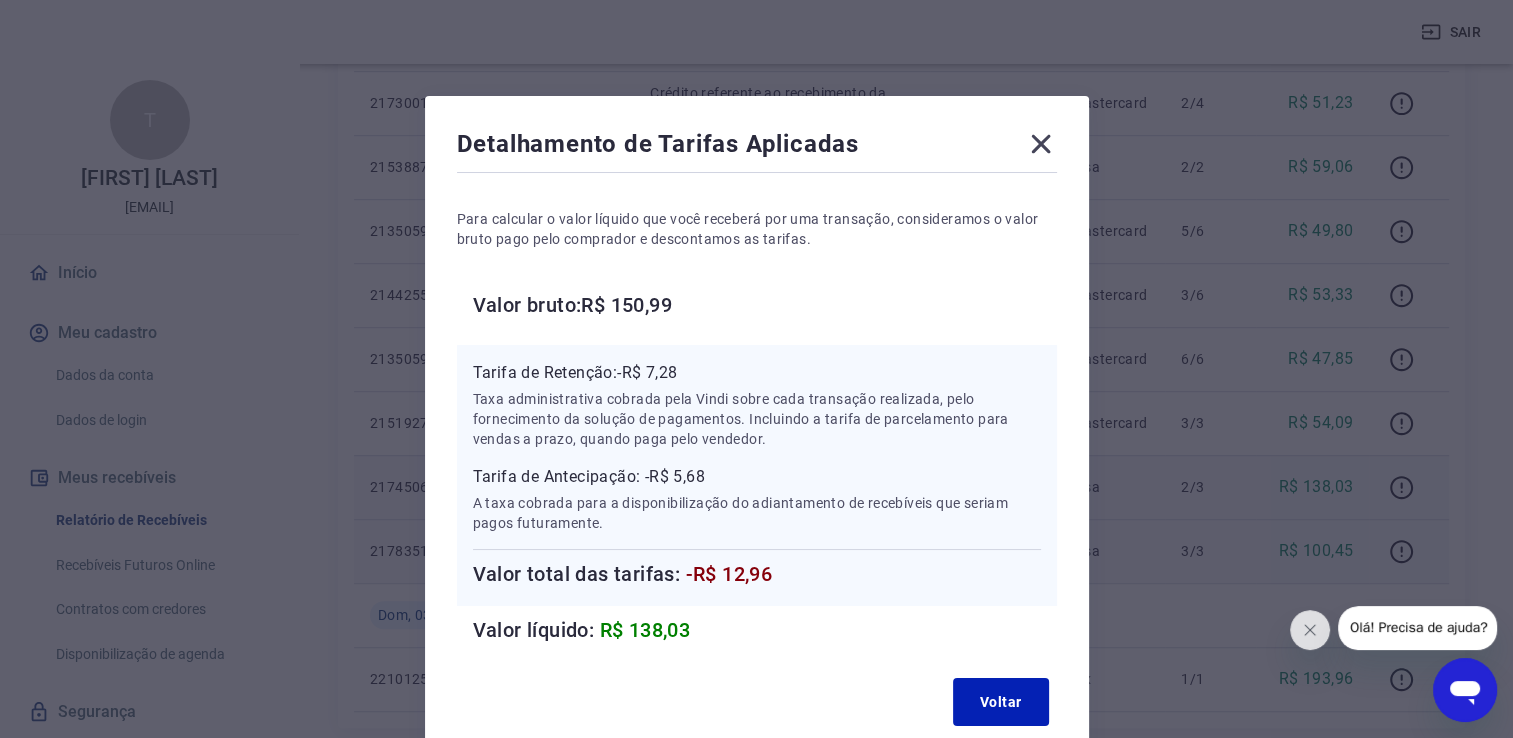click 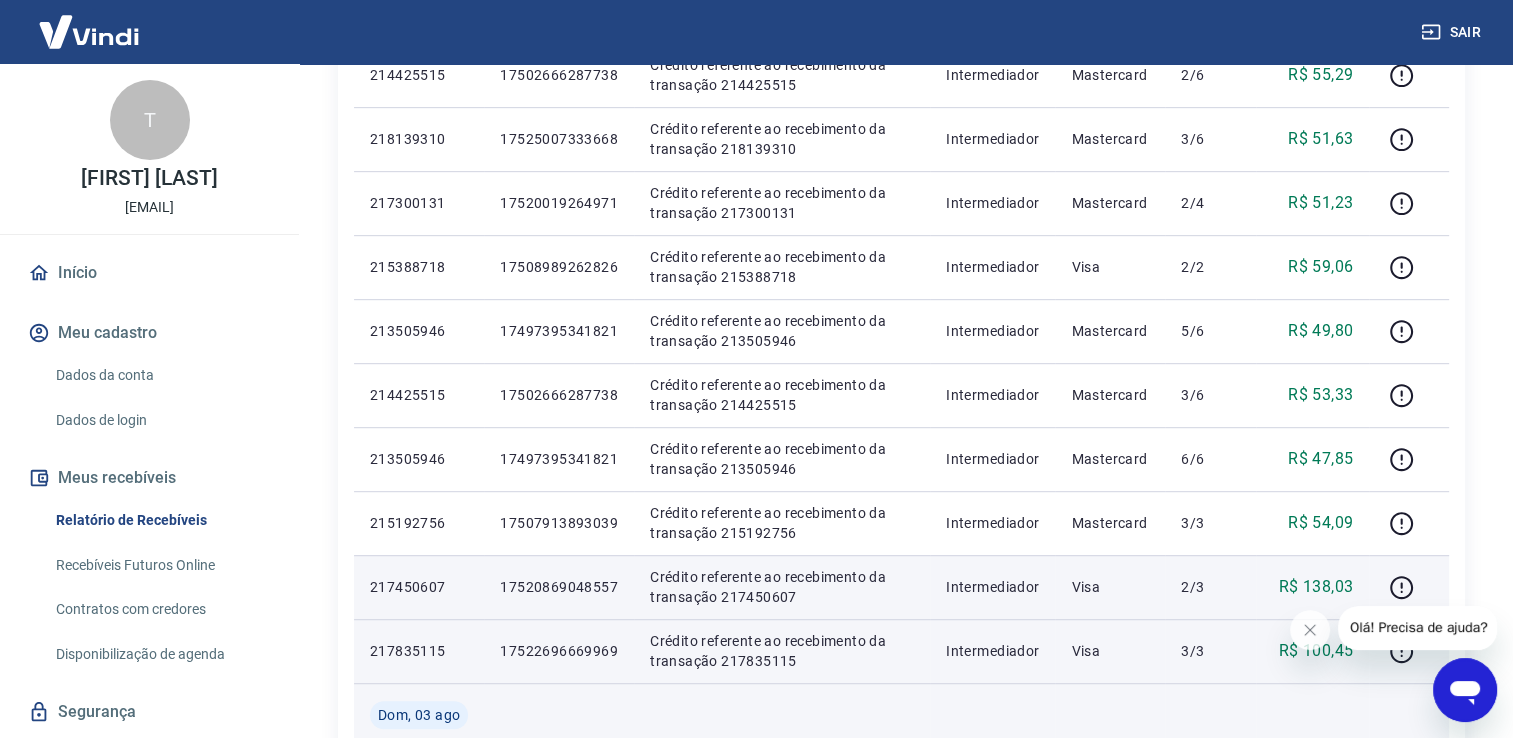 scroll, scrollTop: 1406, scrollLeft: 0, axis: vertical 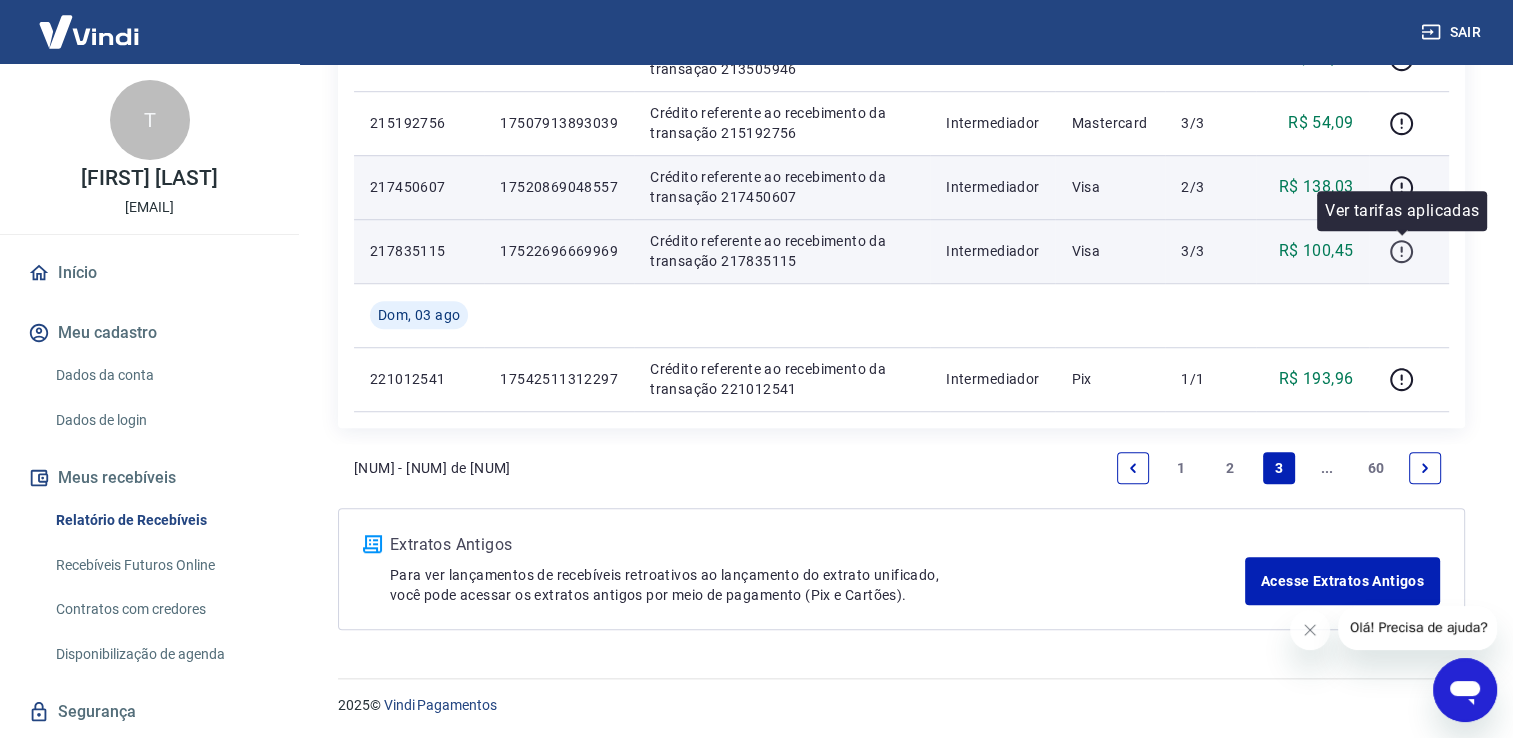 click 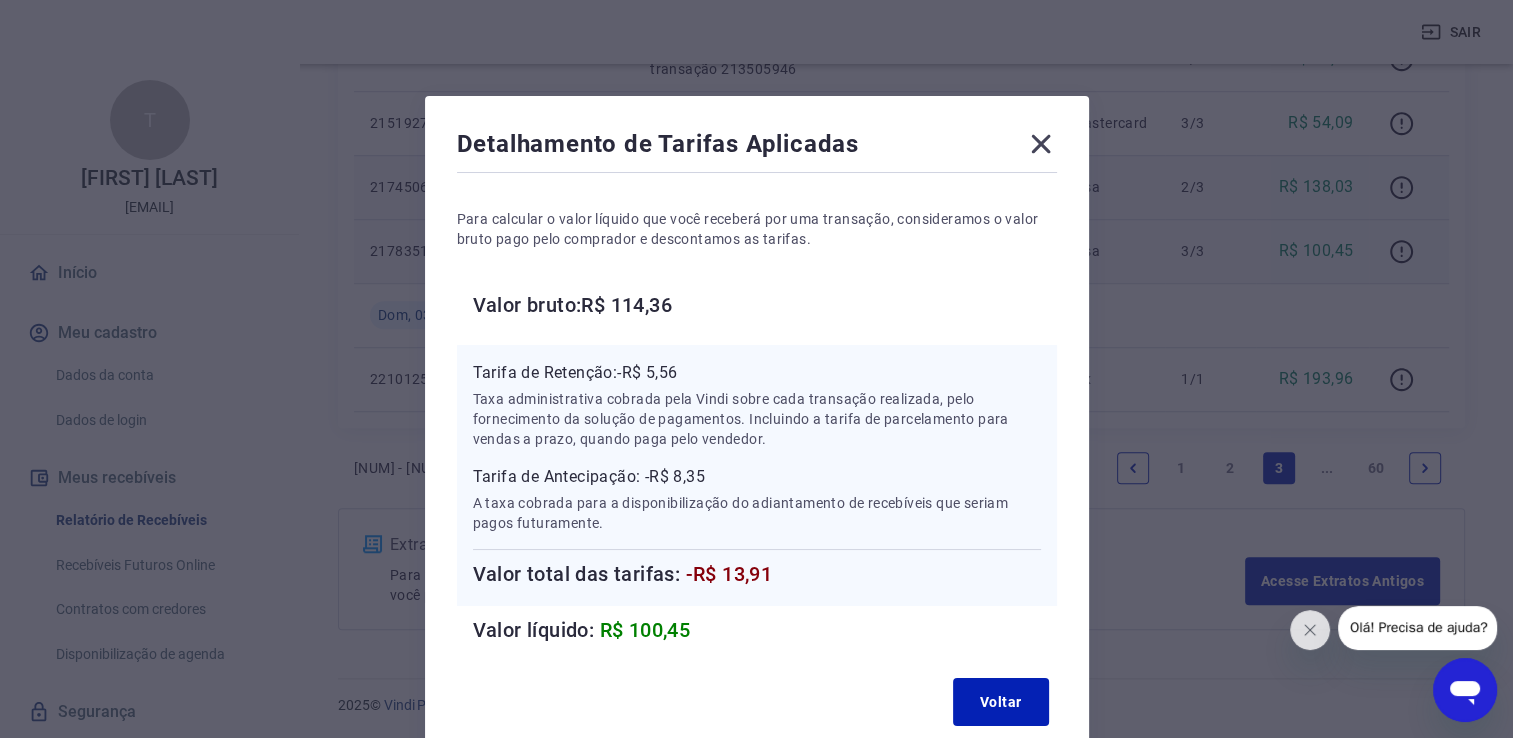 click 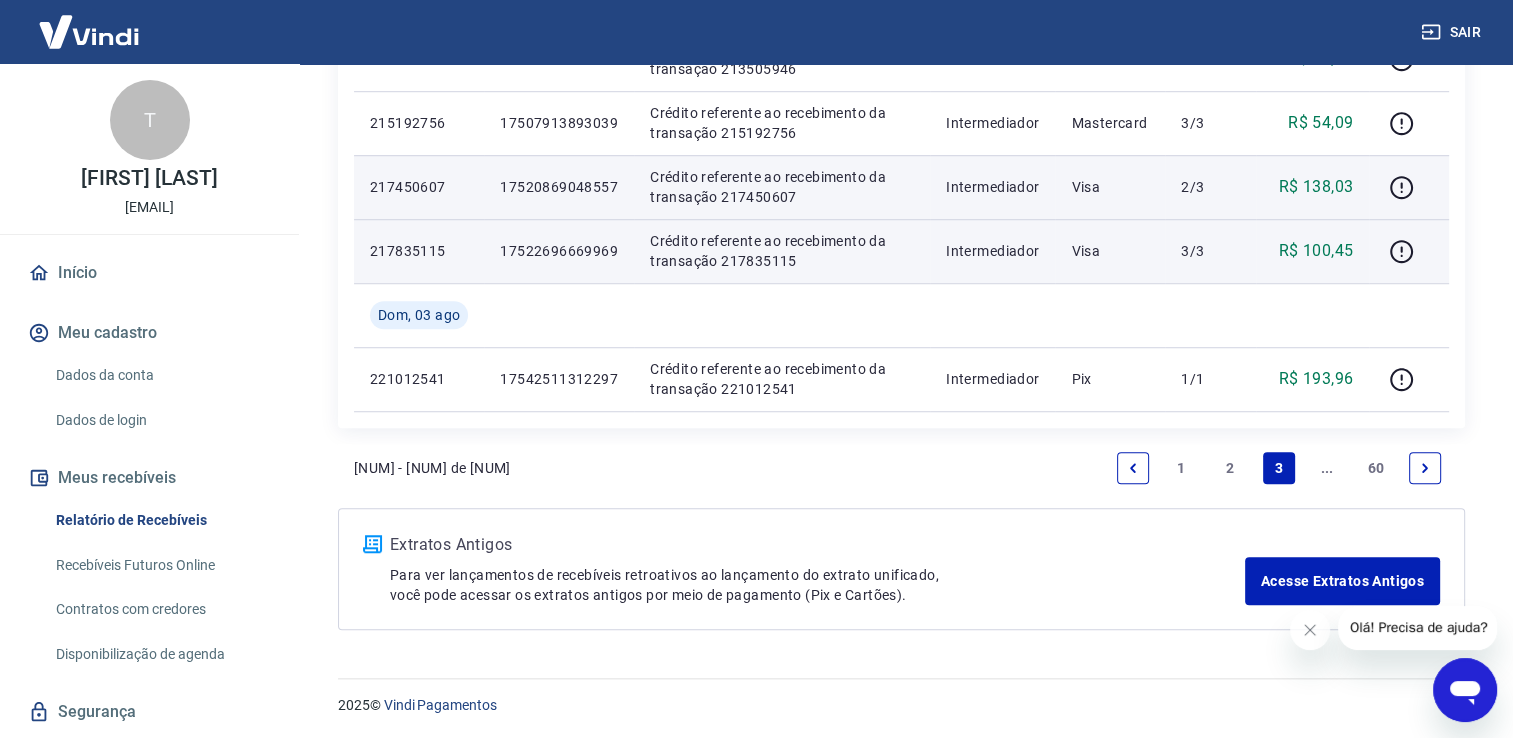 click on "Início / Meus Recebíveis / Relatório de Recebíveis Relatório de Recebíveis Saiba como funciona a programação dos recebimentos Saiba como funciona a programação dos recebimentos Filtros Exportar ID Pedido Descrição Origem Pagamento Parcelas Valor Líq. Tarifas Seg, 04 ago 218868748 17528568229273 Crédito referente ao recebimento da transação 218868748 Intermediador Visa 1/2 R$ 67,40 218399654 17526096155953 Crédito referente ao recebimento da transação 218399654 Intermediador Mastercard 2/2 R$ 53,28 220526817 17539603552587 Crédito referente ao recebimento da transação 220526817 Intermediador Visa 1/3 R$ 52,63 214425515 17502666287738 Crédito referente ao recebimento da transação 214425515 Intermediador Mastercard 5/6 R$ 49,41 213505946 17497395341821 Crédito referente ao recebimento da transação 213505946 Intermediador Mastercard 3/6 R$ 53,72 213505946 17497395341821 Crédito referente ao recebimento da transação 213505946 Intermediador Mastercard 4/6 R$ 51,76 214425515 6/6" at bounding box center [901, -344] 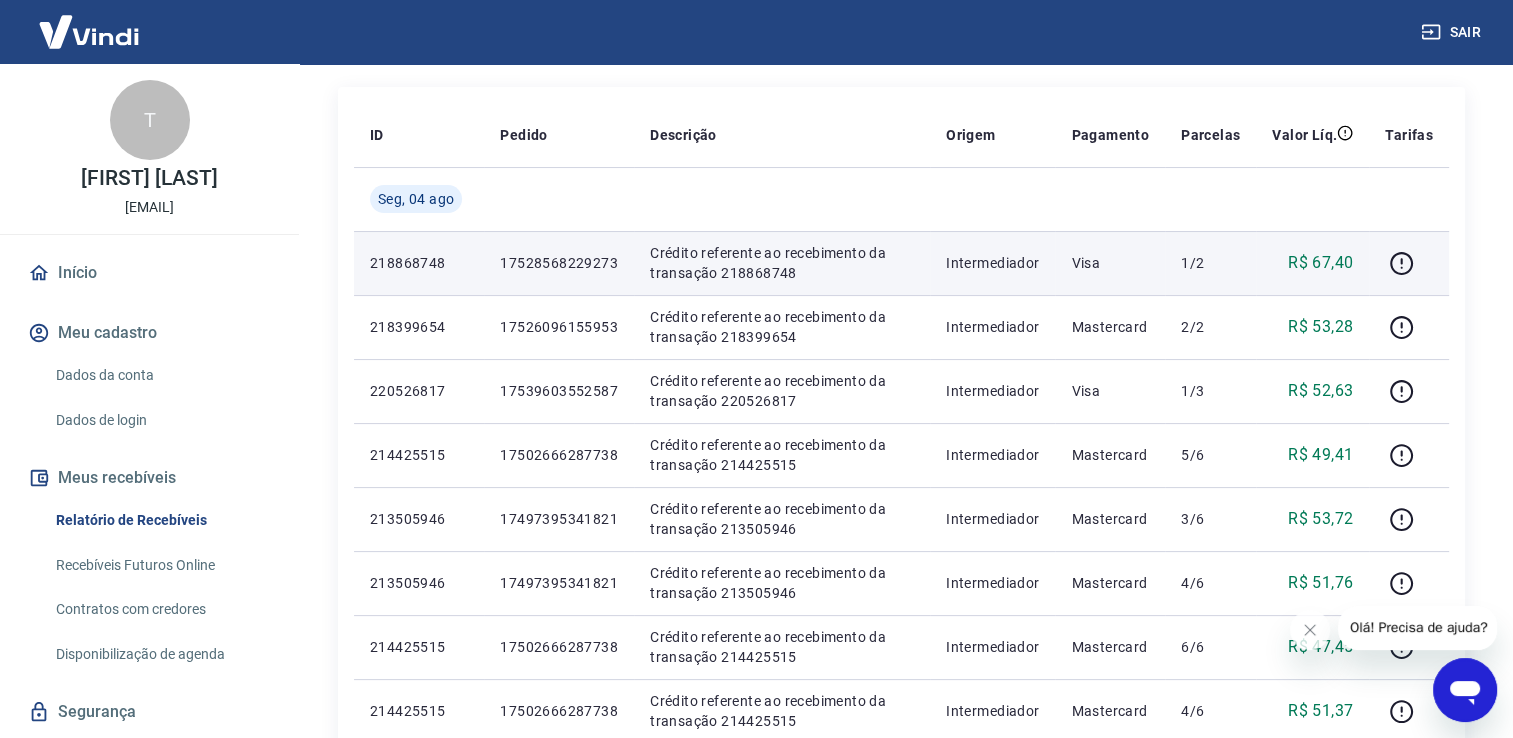 scroll, scrollTop: 0, scrollLeft: 0, axis: both 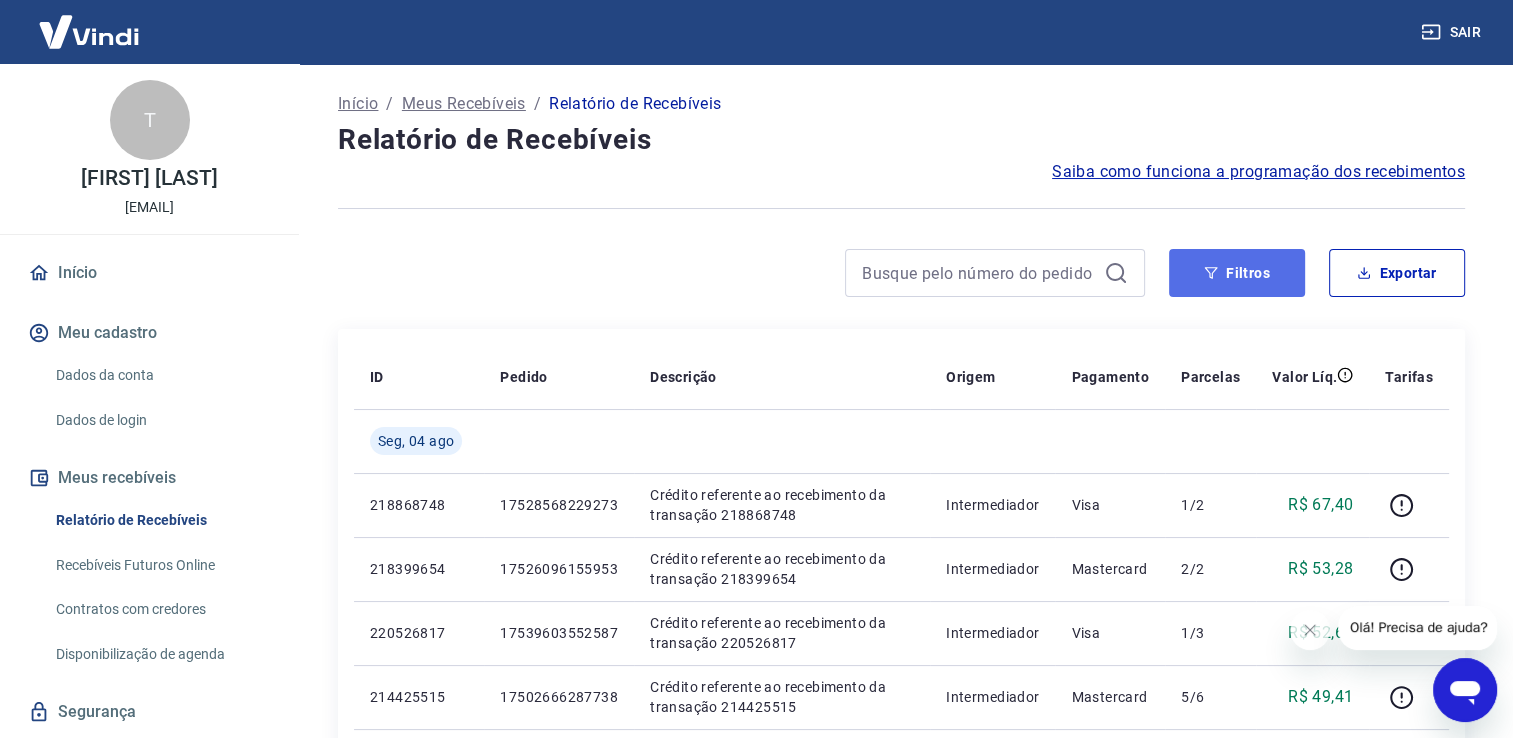 click on "Filtros" at bounding box center [1237, 273] 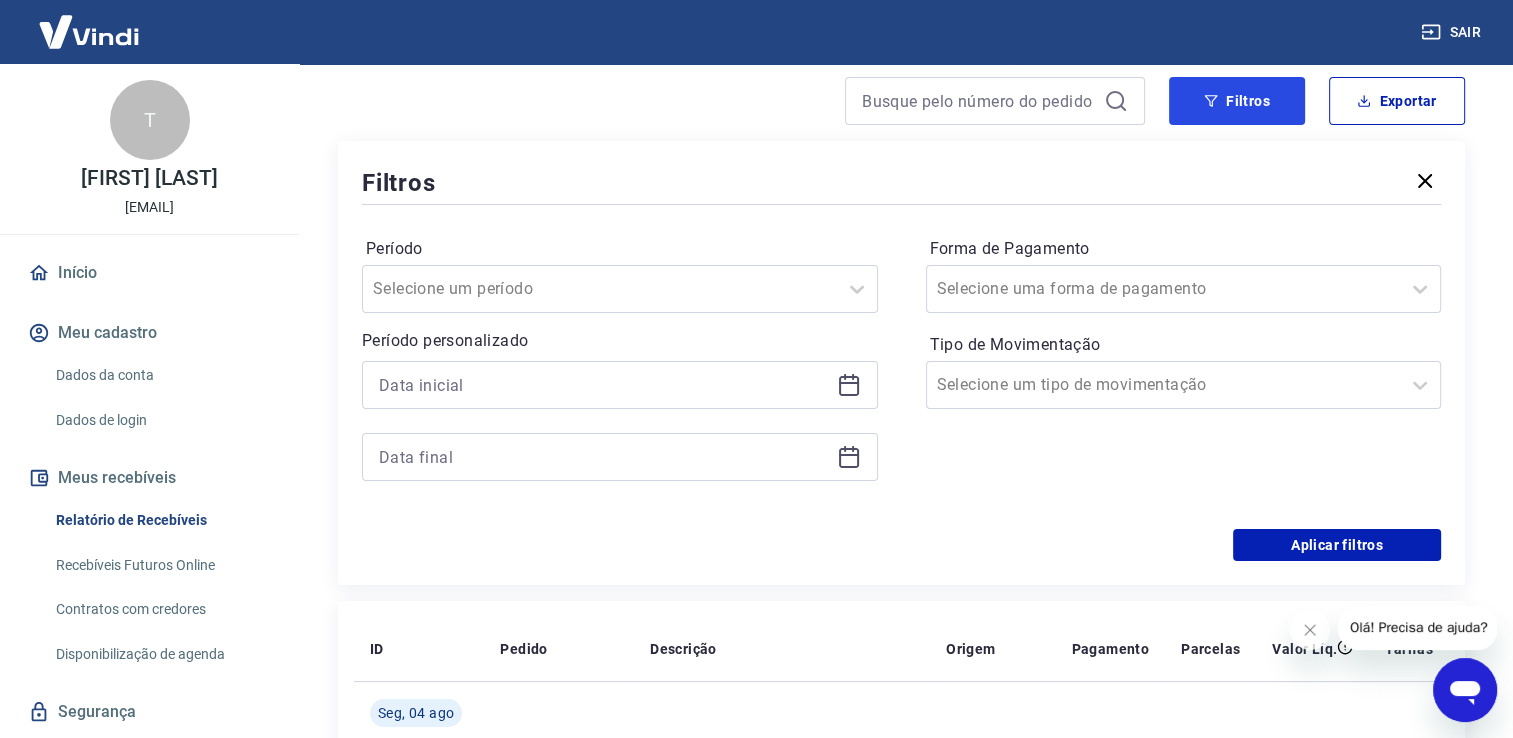 scroll, scrollTop: 200, scrollLeft: 0, axis: vertical 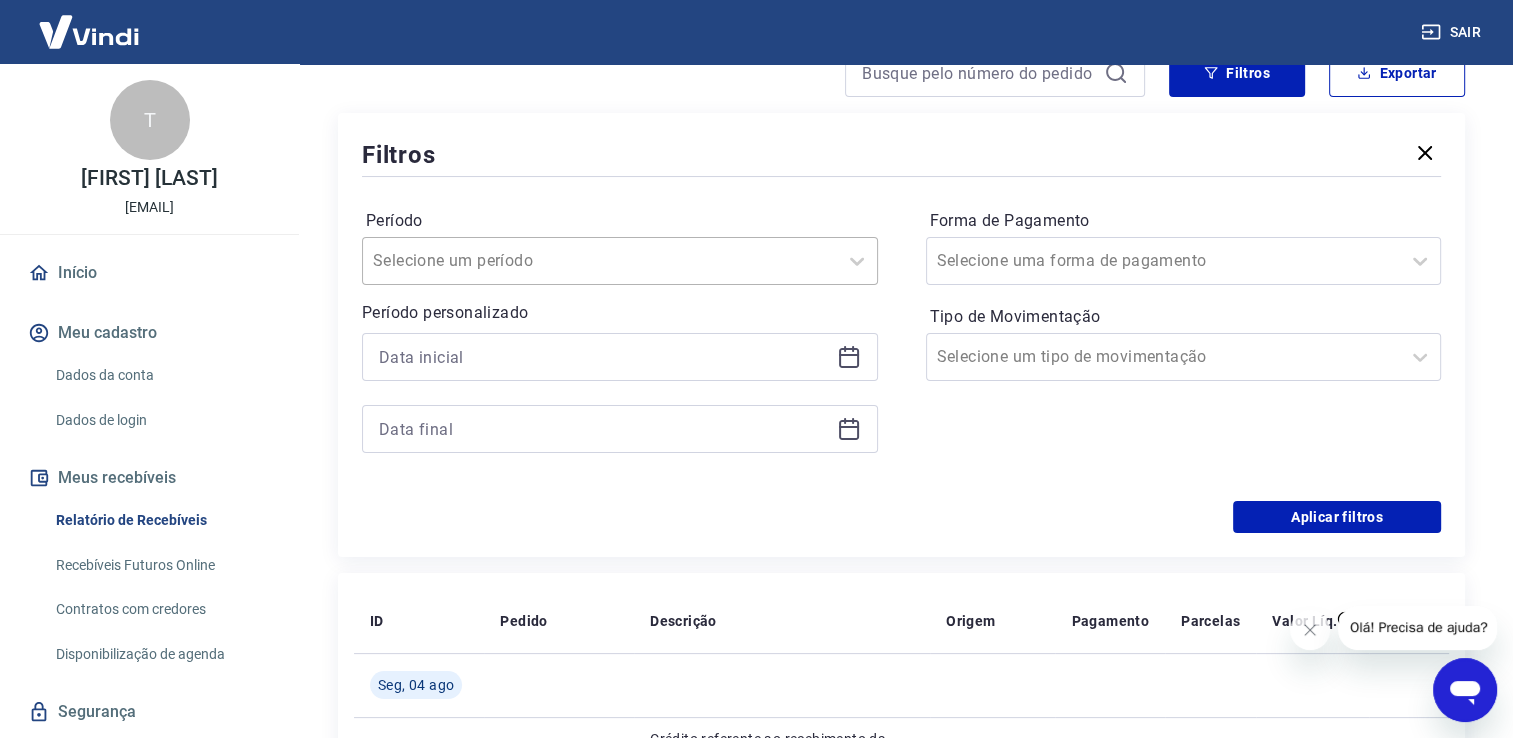 click at bounding box center (600, 261) 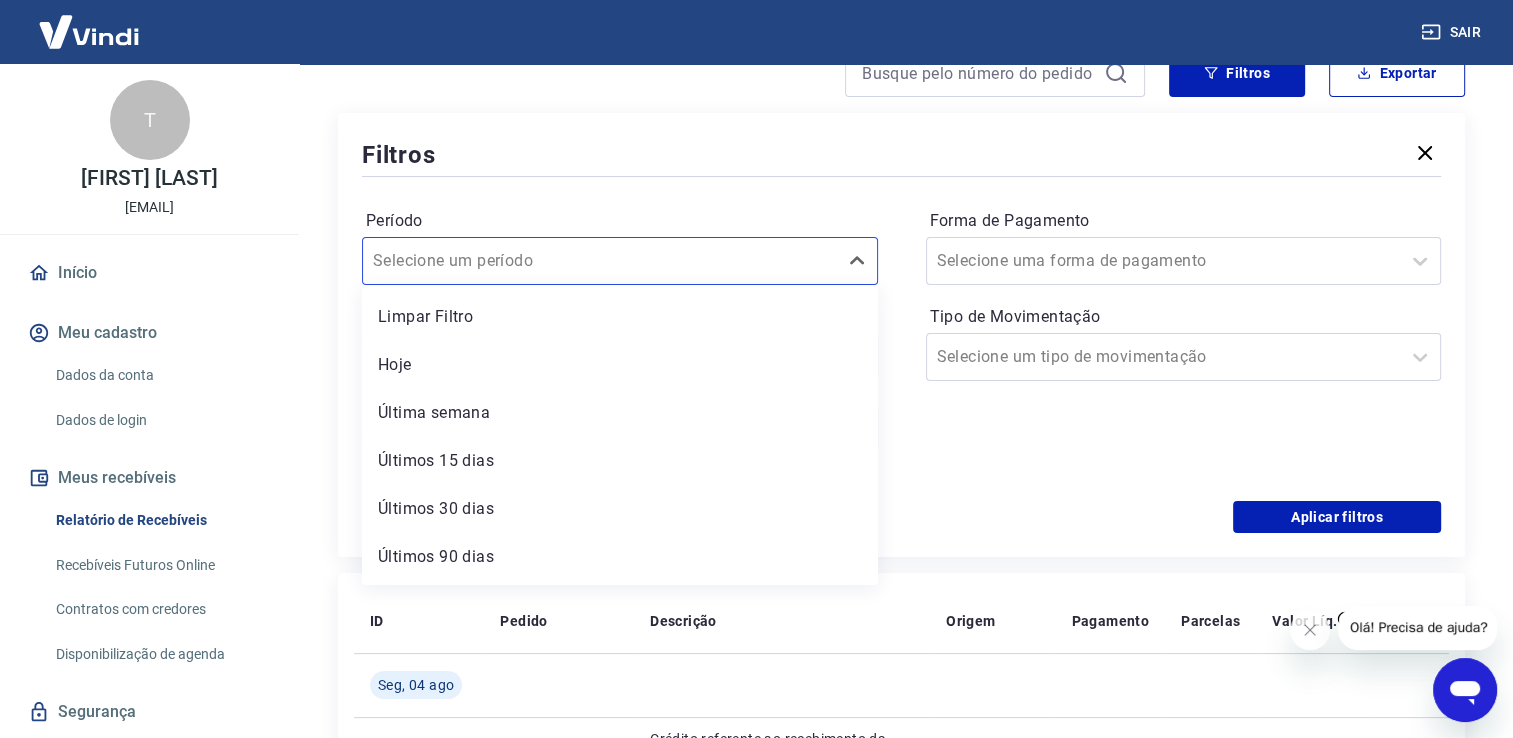 click on "Filtros" at bounding box center [901, 154] 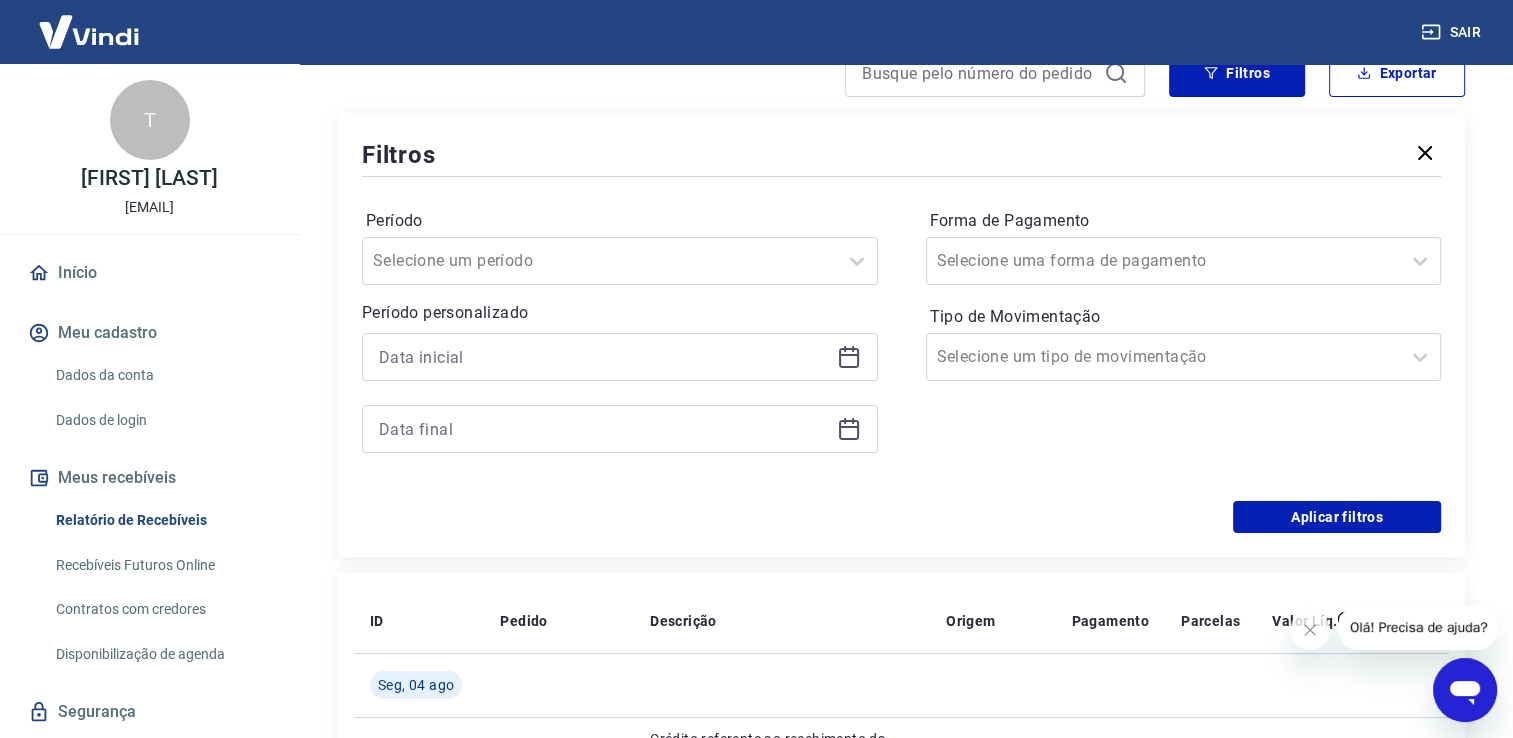 click 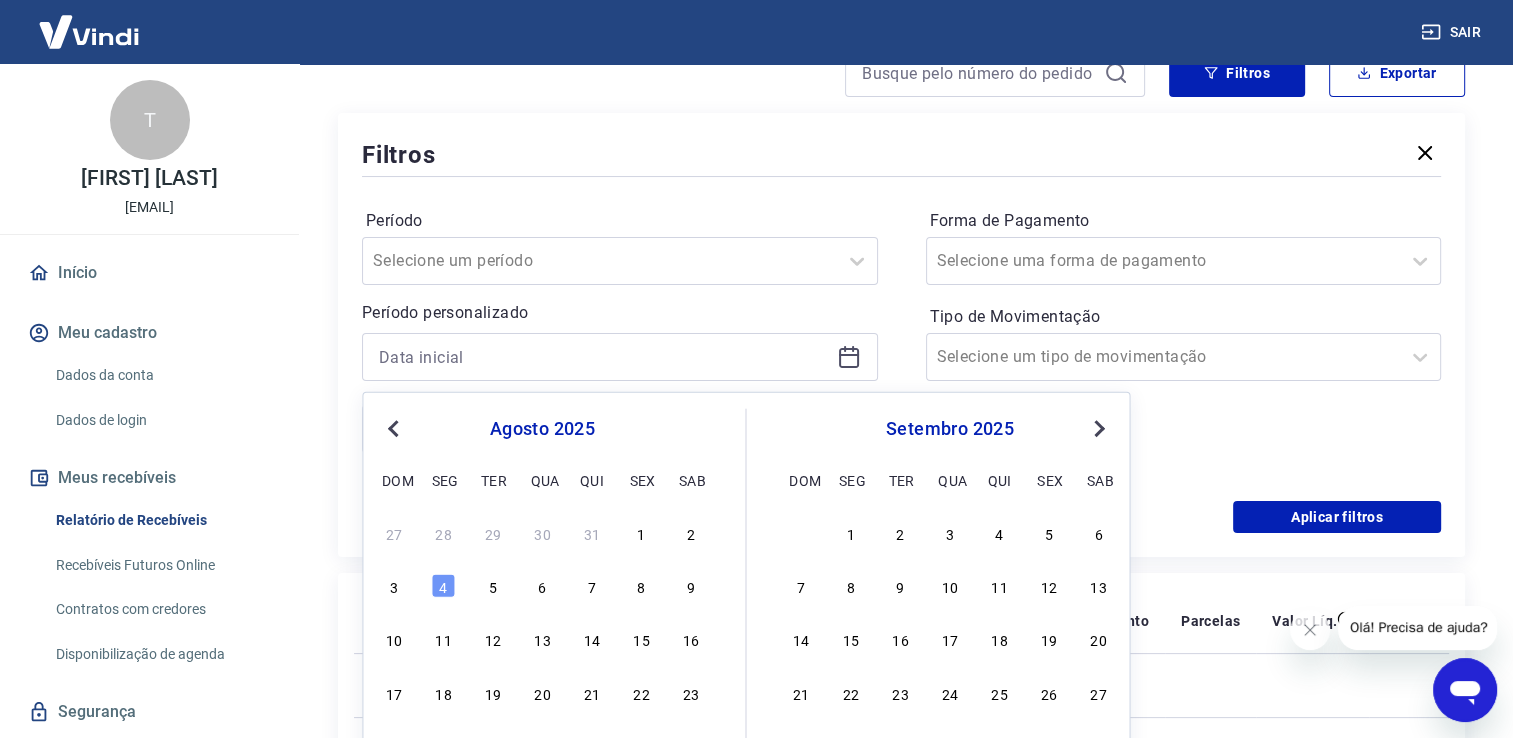 click on "Previous Month" at bounding box center (393, 429) 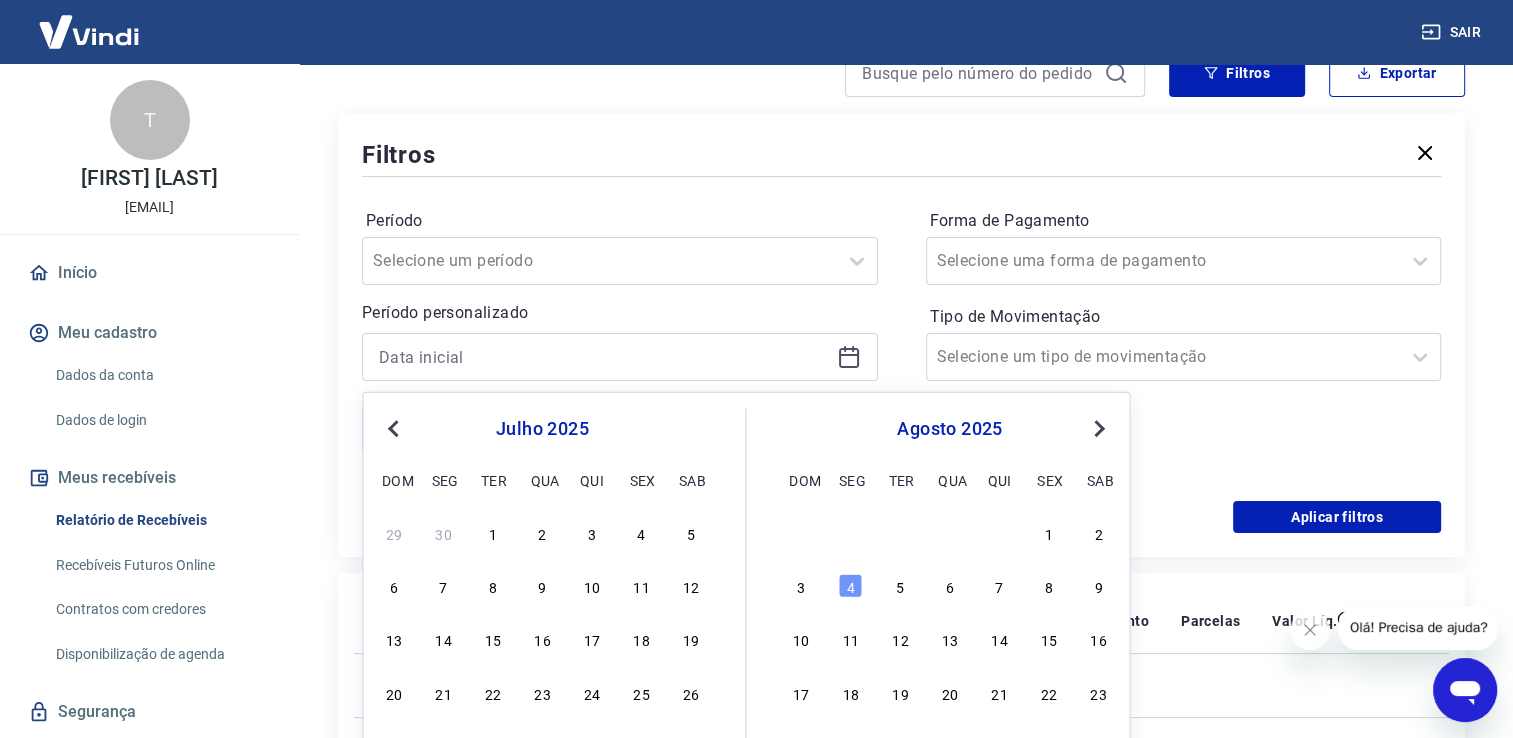 click on "Previous Month" at bounding box center (393, 429) 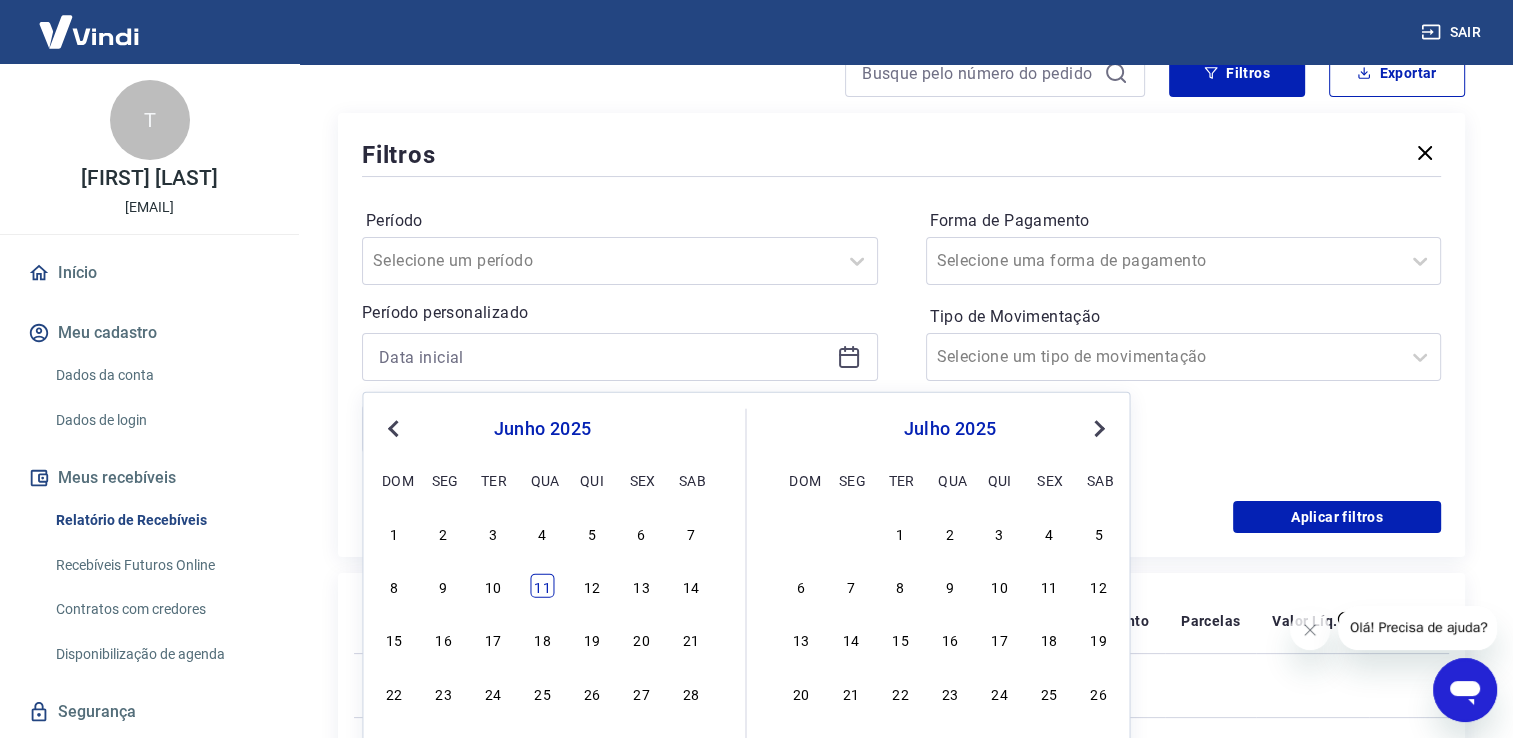 click on "11" at bounding box center (542, 586) 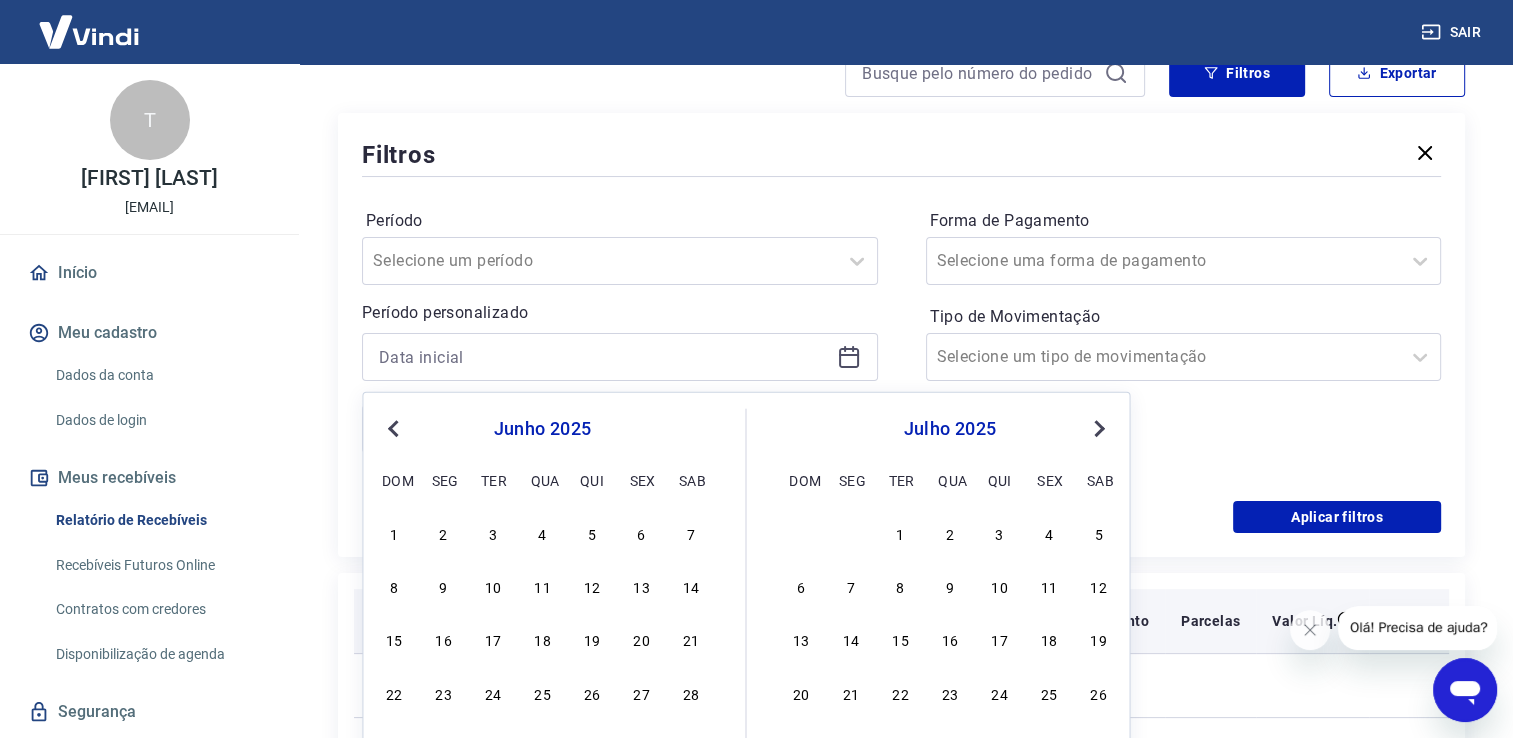 type on "11/06/2025" 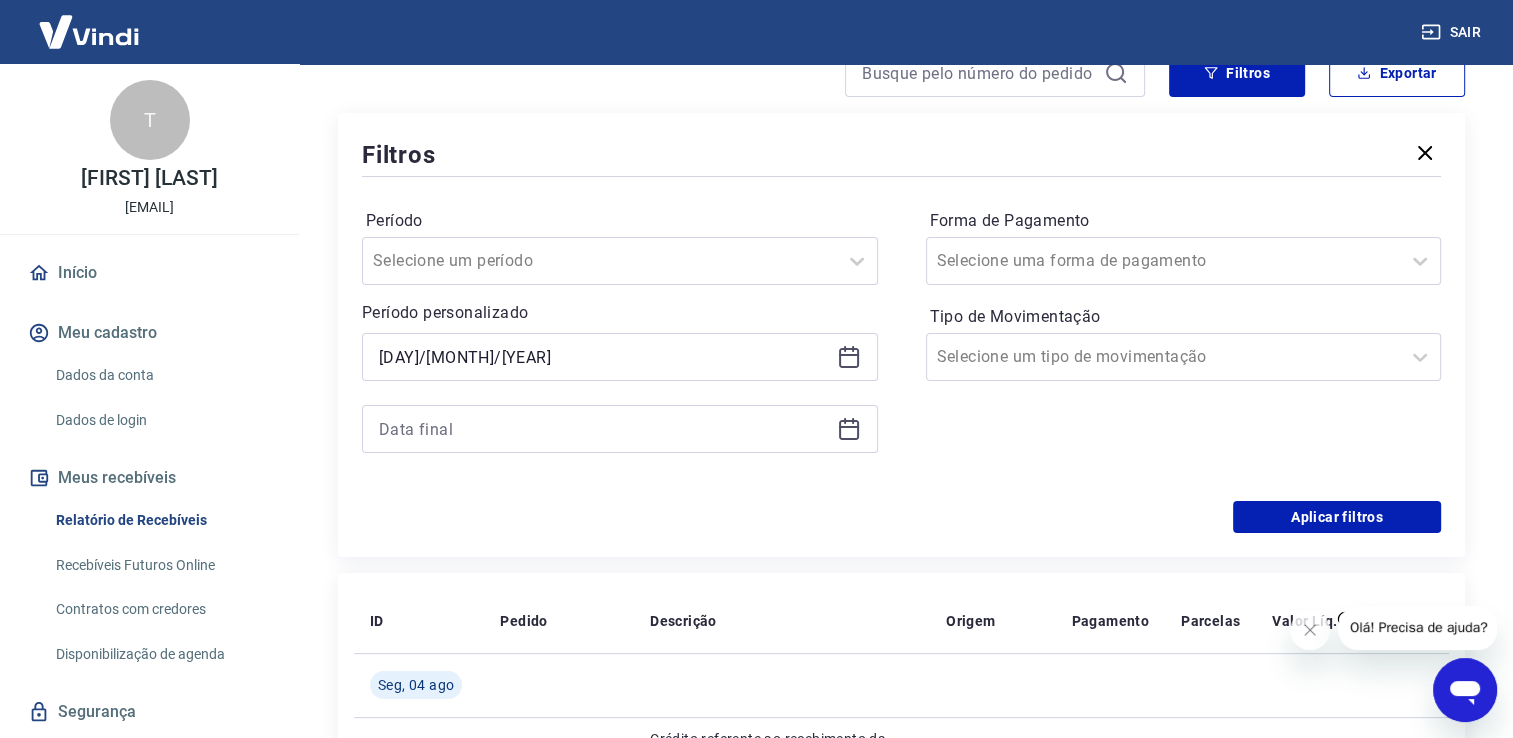click 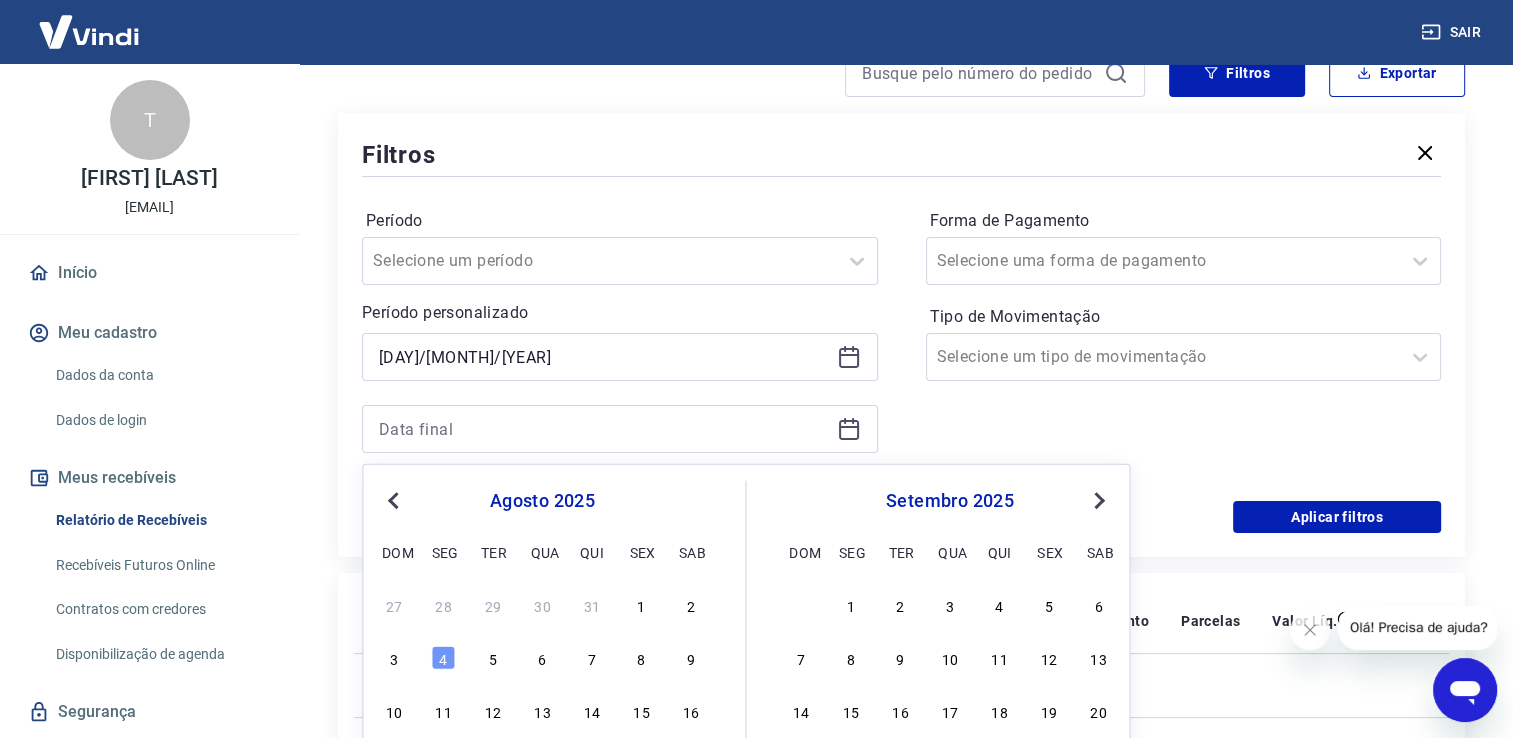click on "Previous Month" at bounding box center [395, 499] 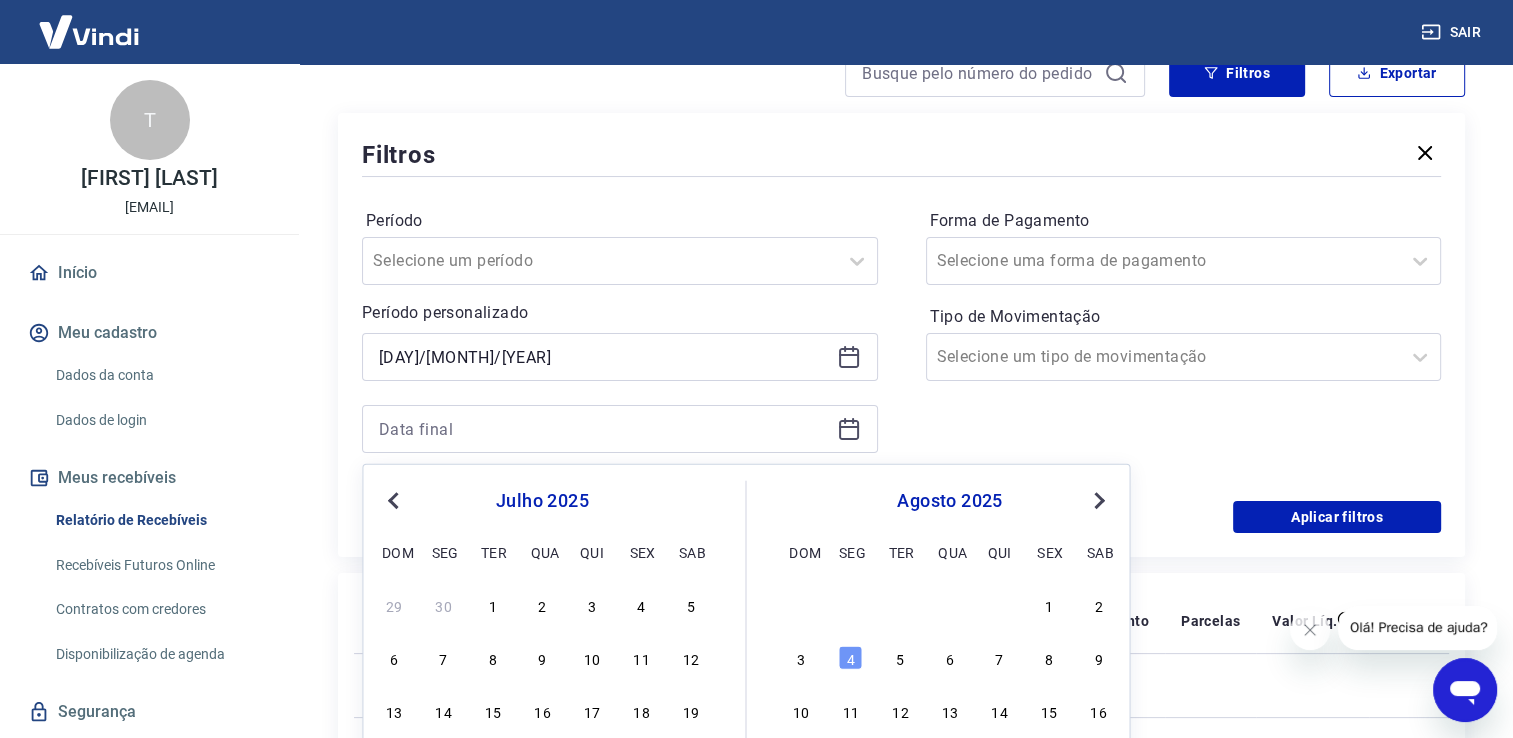 click on "Previous Month" at bounding box center [395, 499] 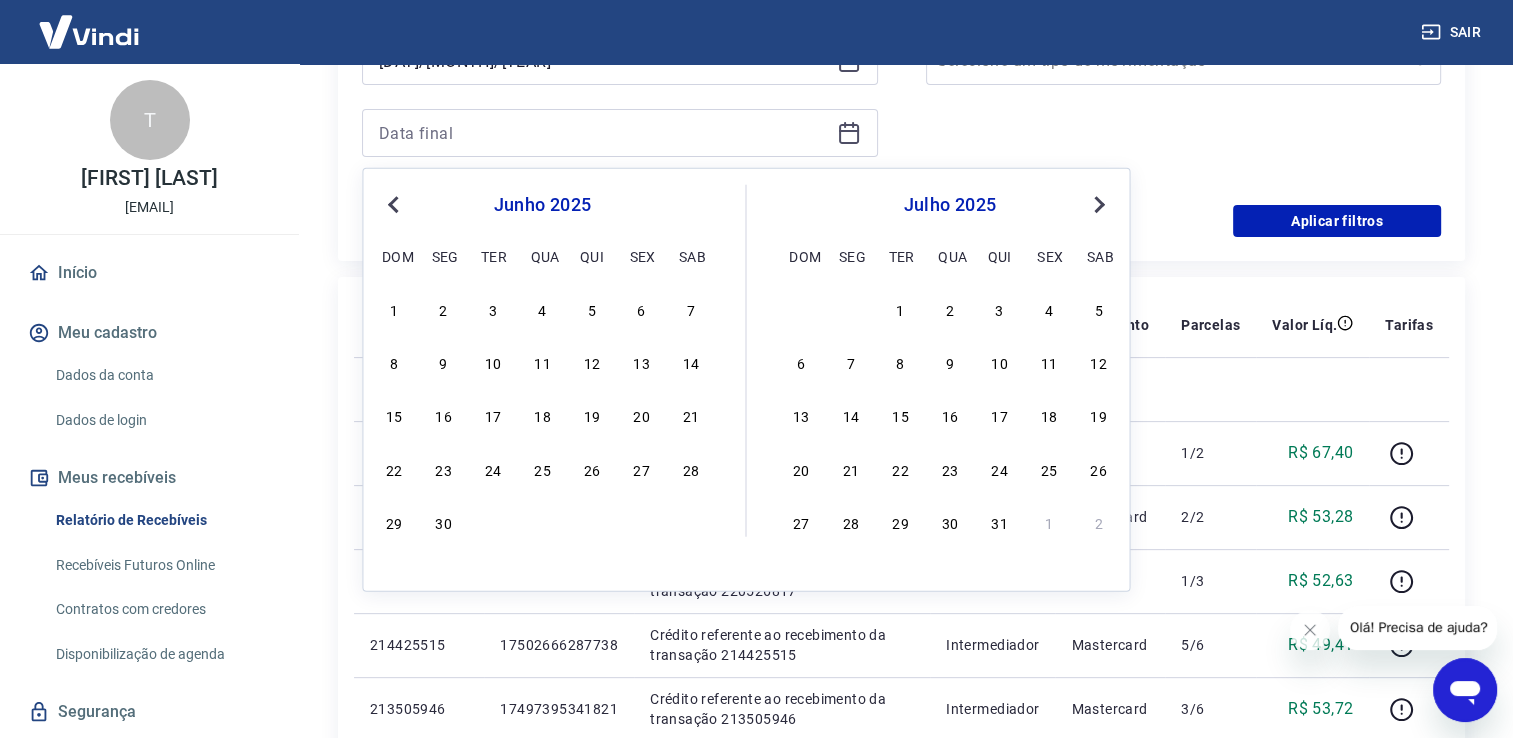 scroll, scrollTop: 500, scrollLeft: 0, axis: vertical 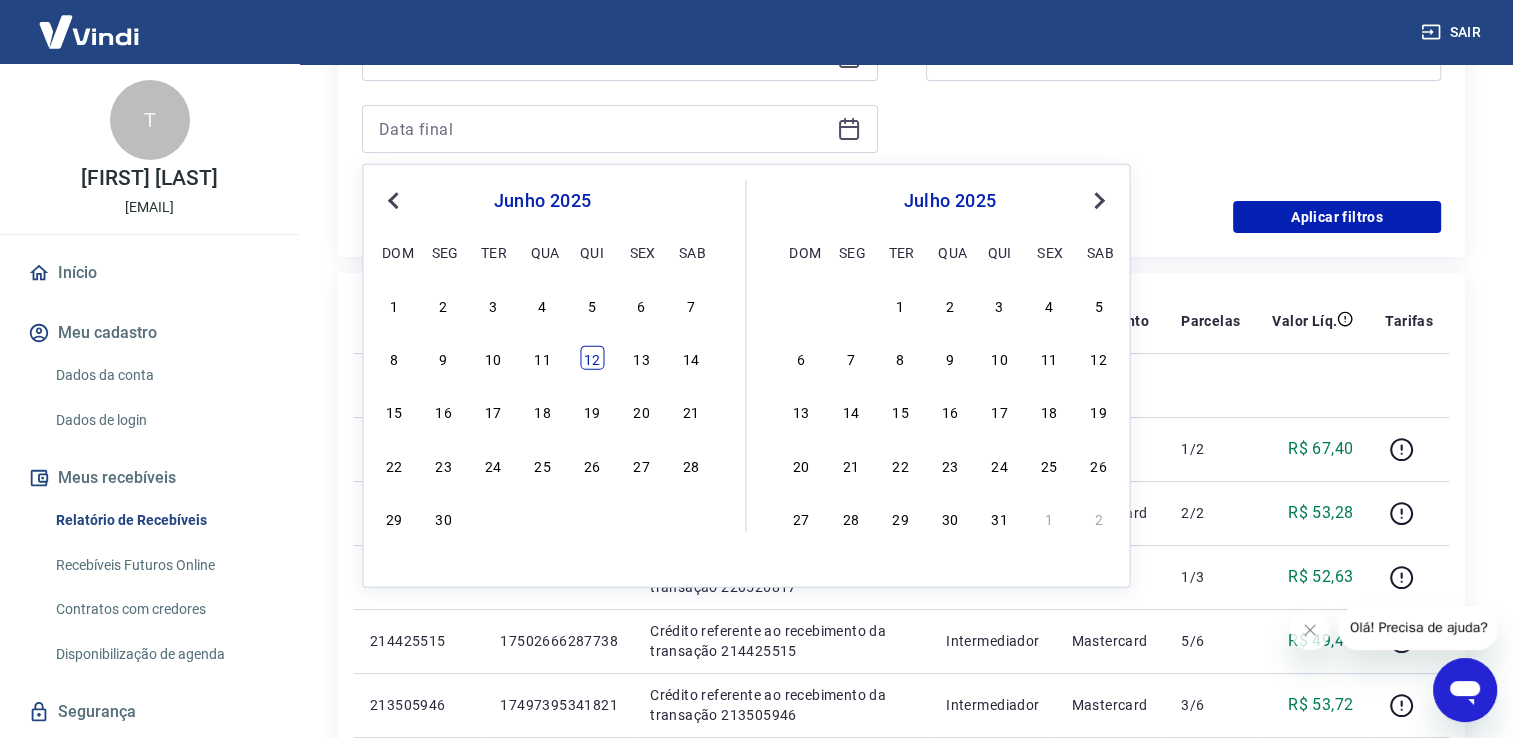 click on "12" at bounding box center [592, 358] 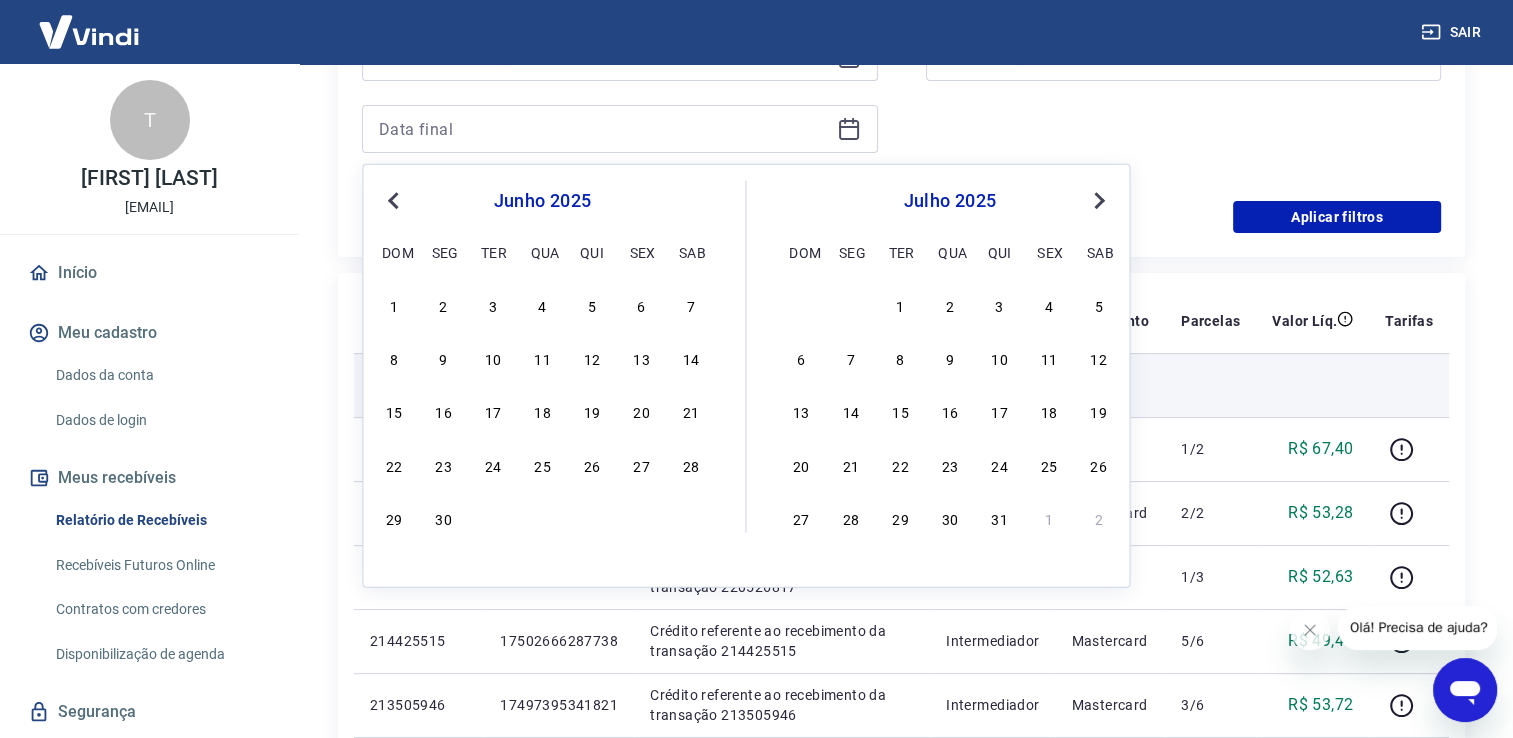 type on "12/06/2025" 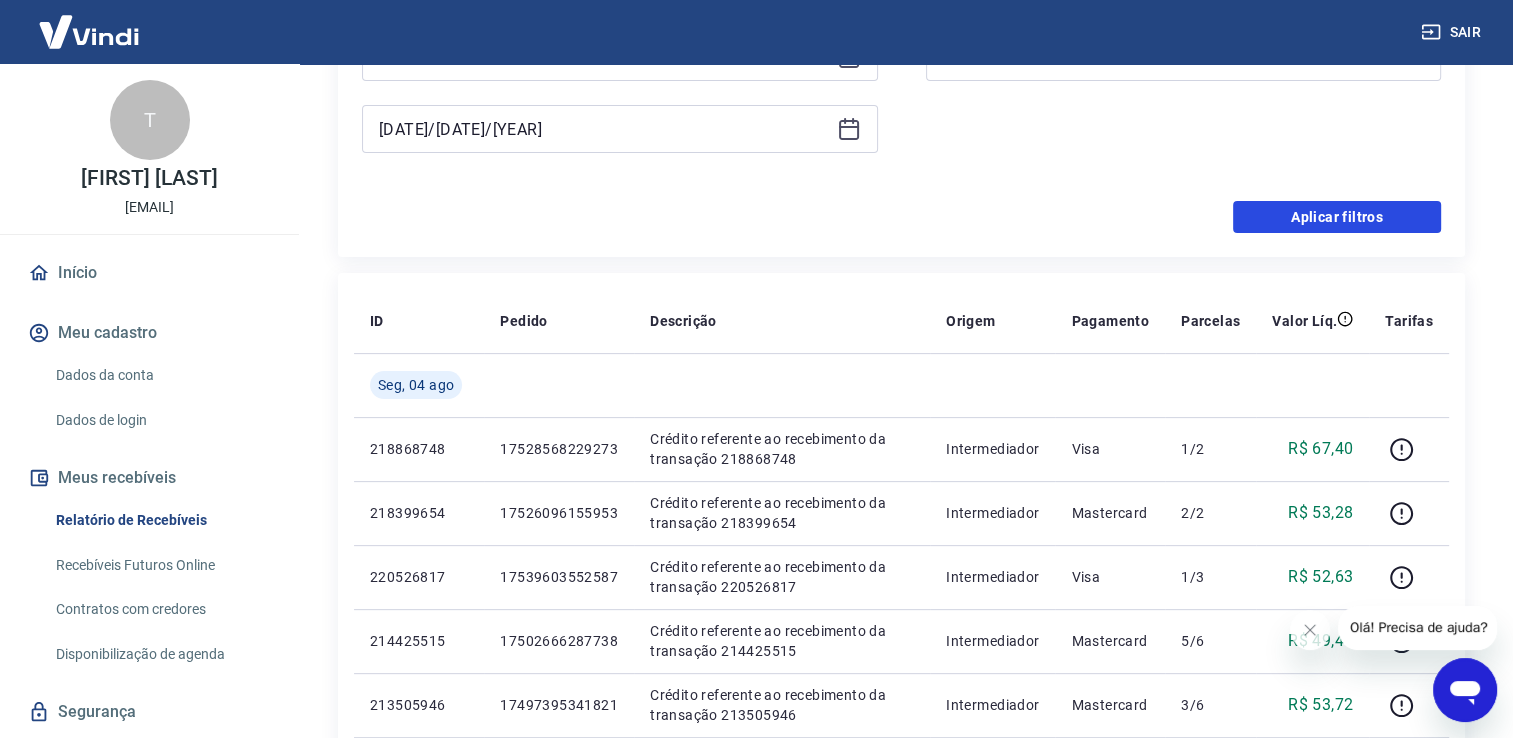 click on "Aplicar filtros" at bounding box center [1337, 217] 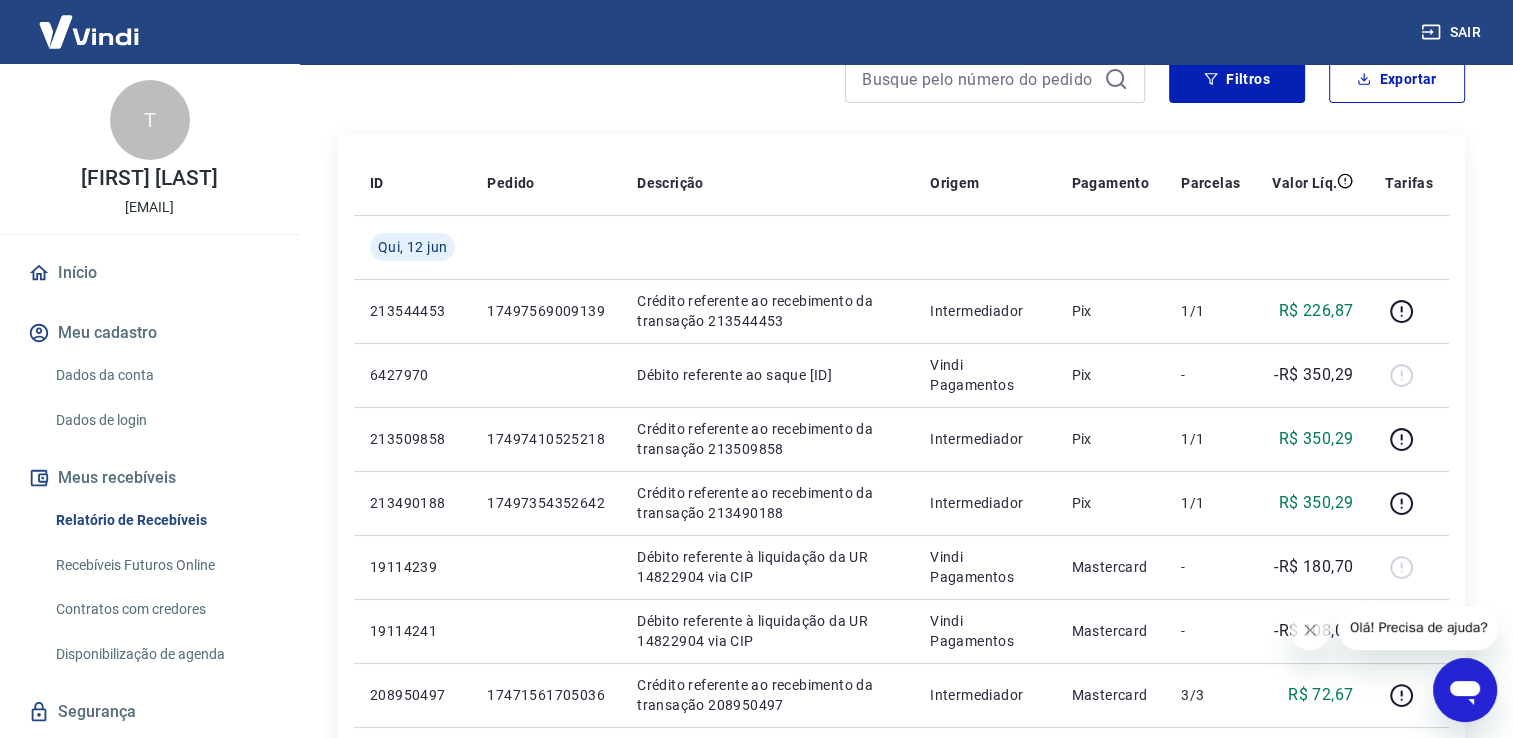 scroll, scrollTop: 0, scrollLeft: 0, axis: both 